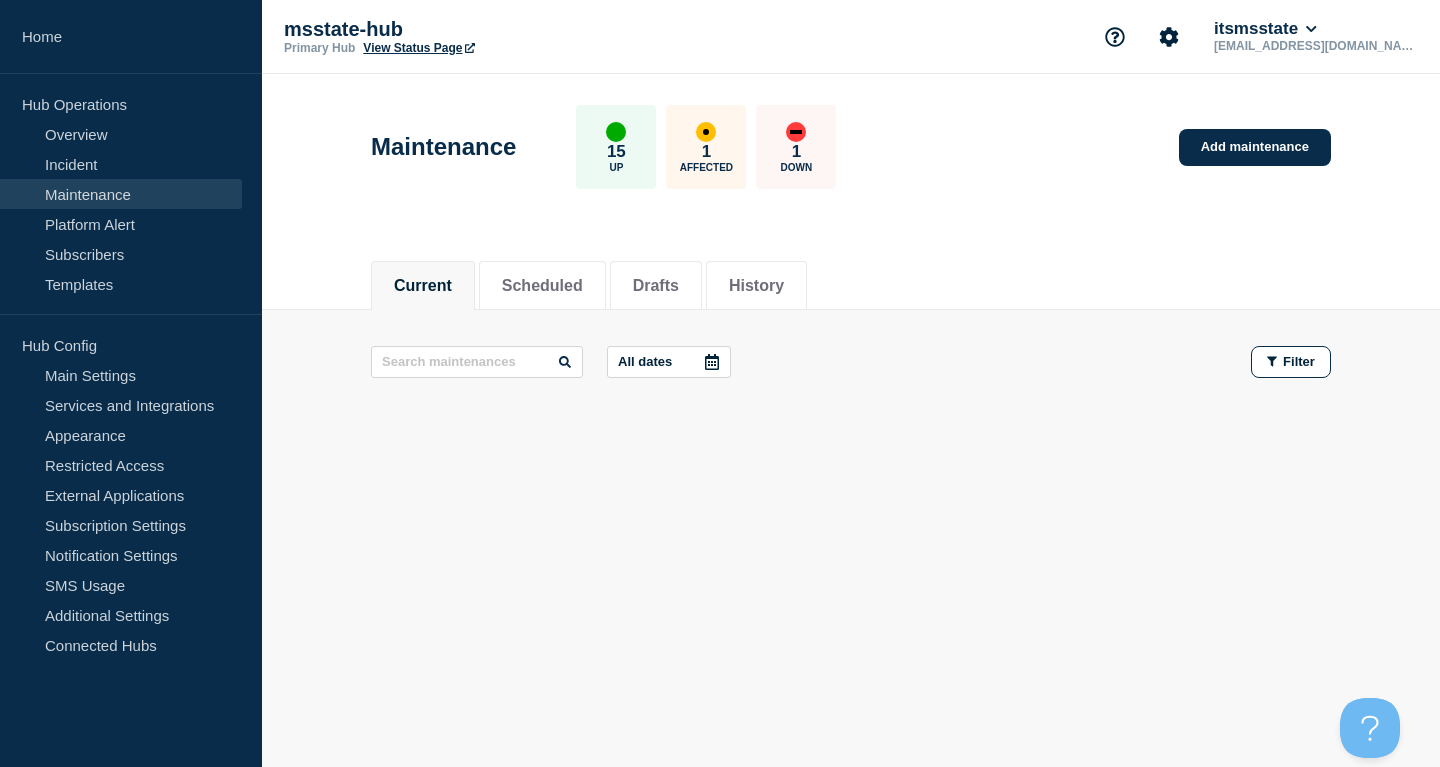 scroll, scrollTop: 0, scrollLeft: 0, axis: both 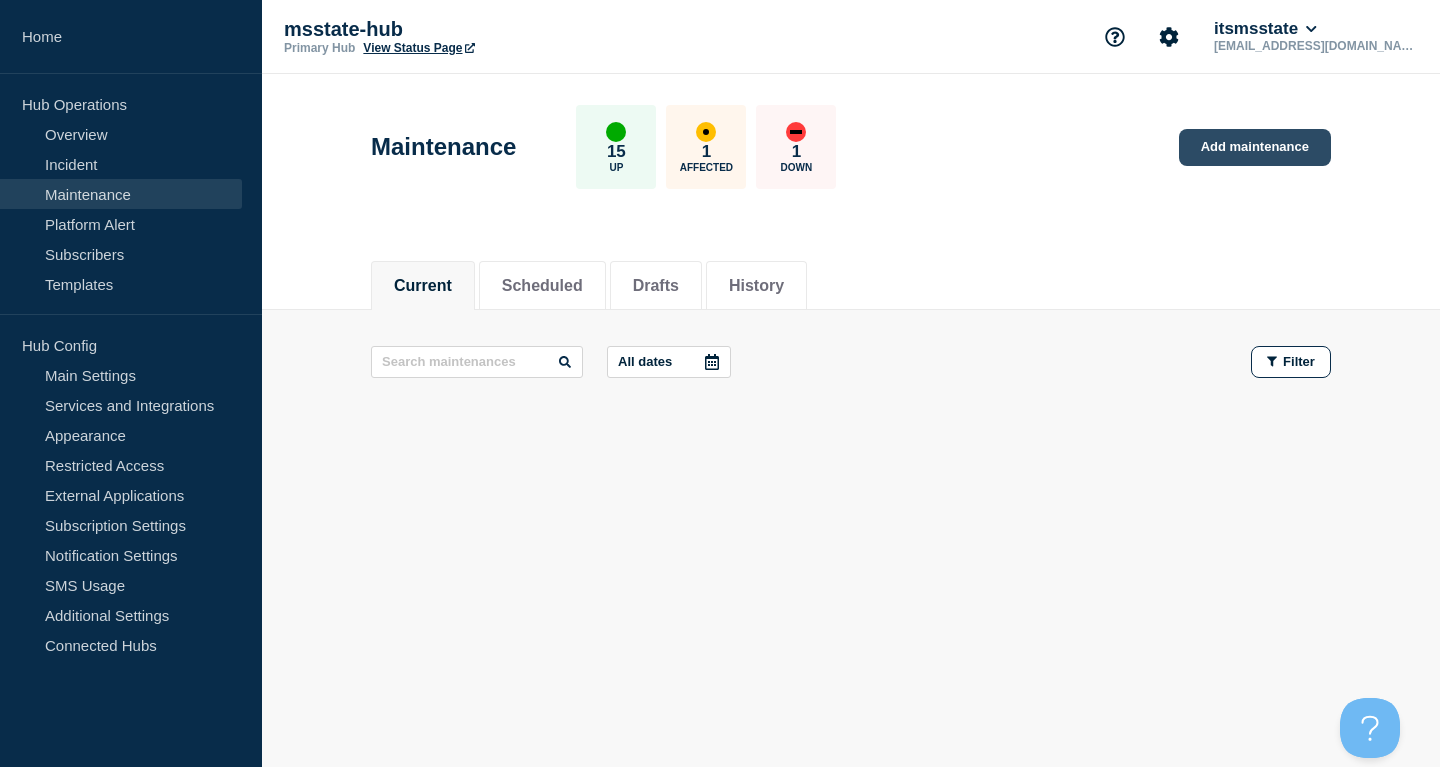 click on "Add maintenance" 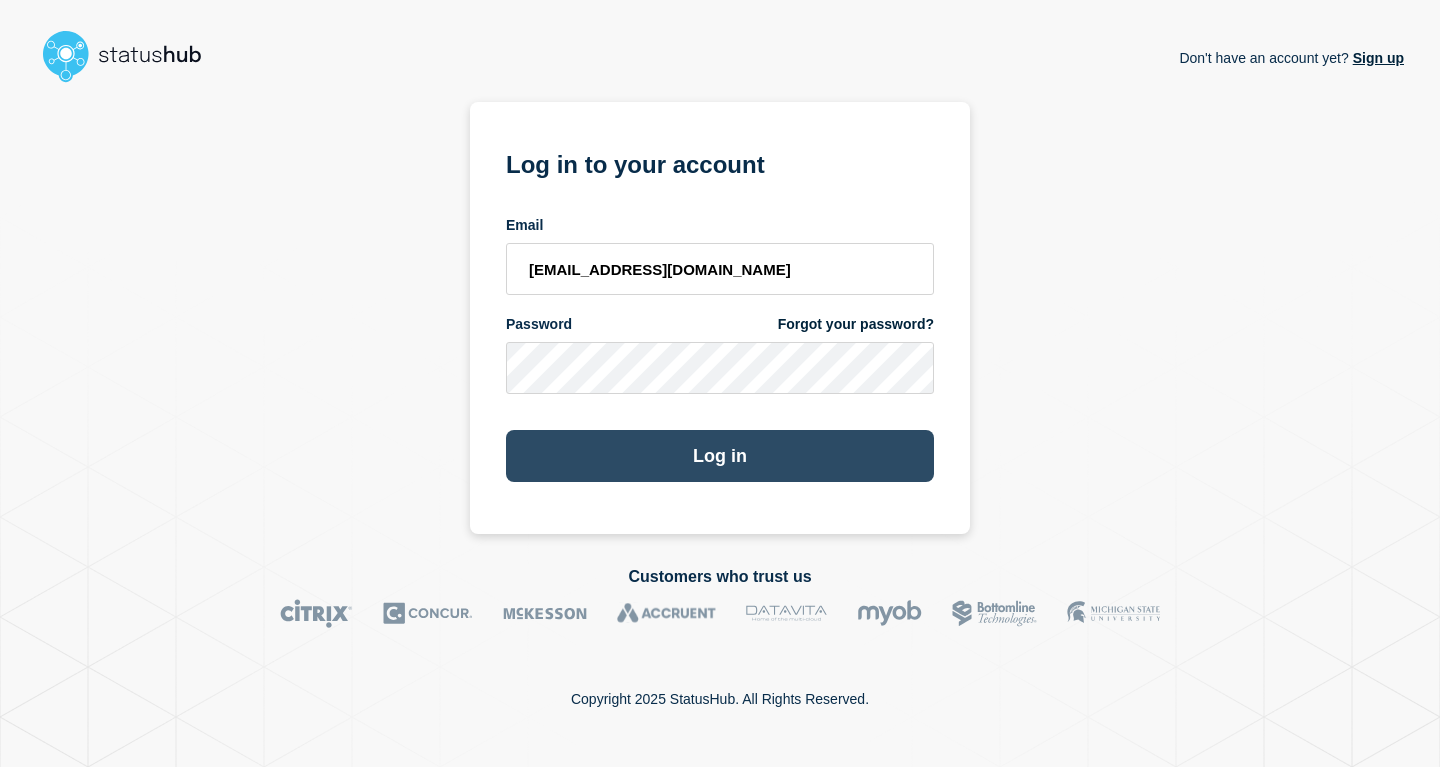 scroll, scrollTop: 0, scrollLeft: 0, axis: both 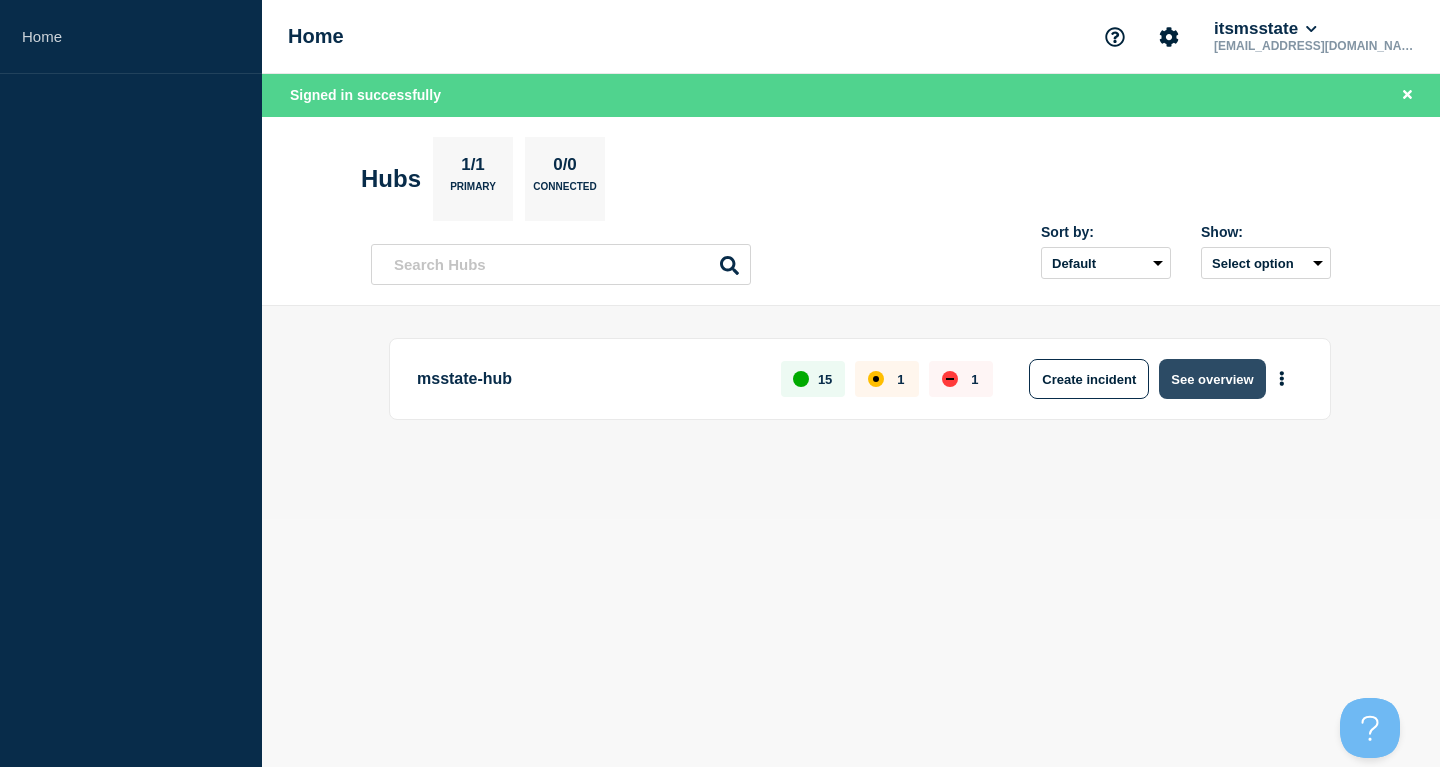 click on "See overview" at bounding box center [1212, 379] 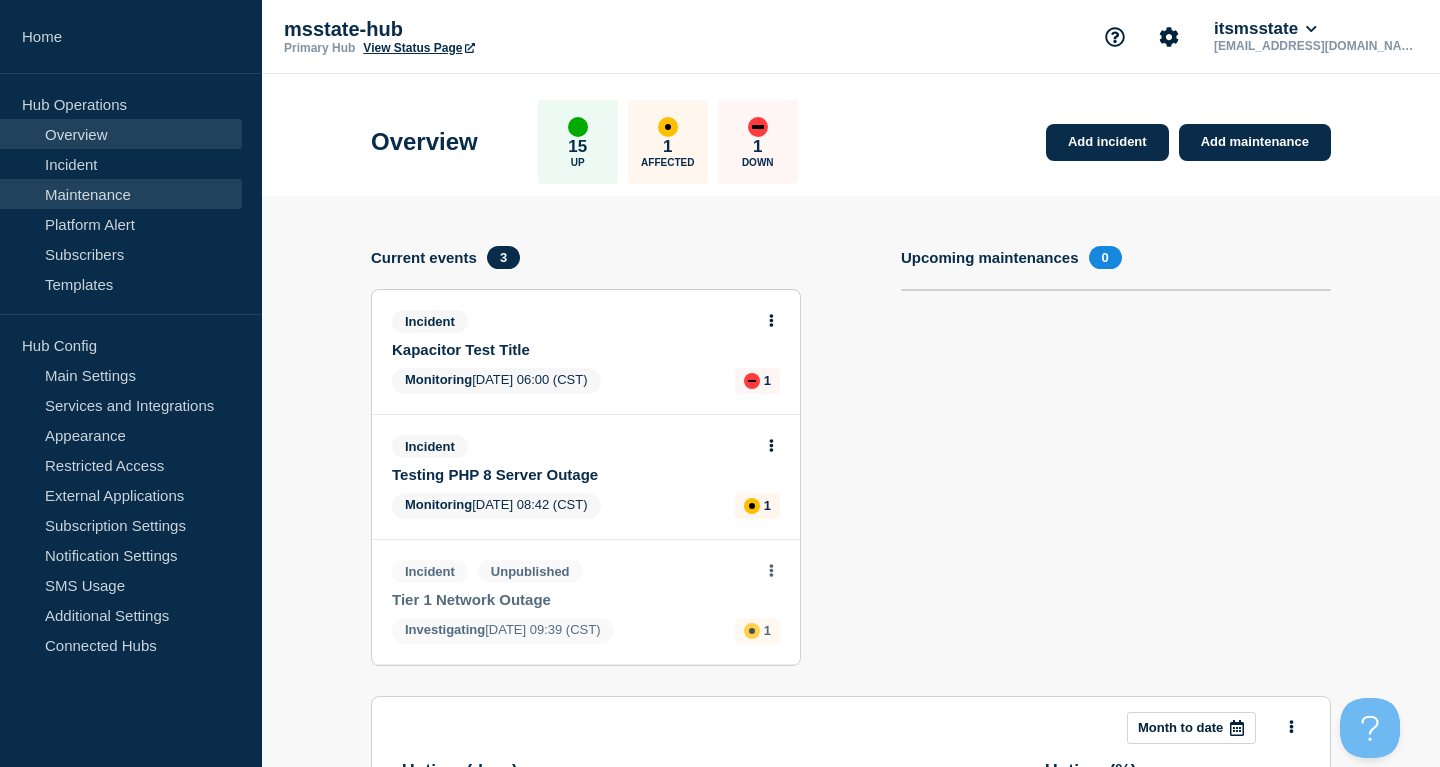 click on "Maintenance" at bounding box center (121, 194) 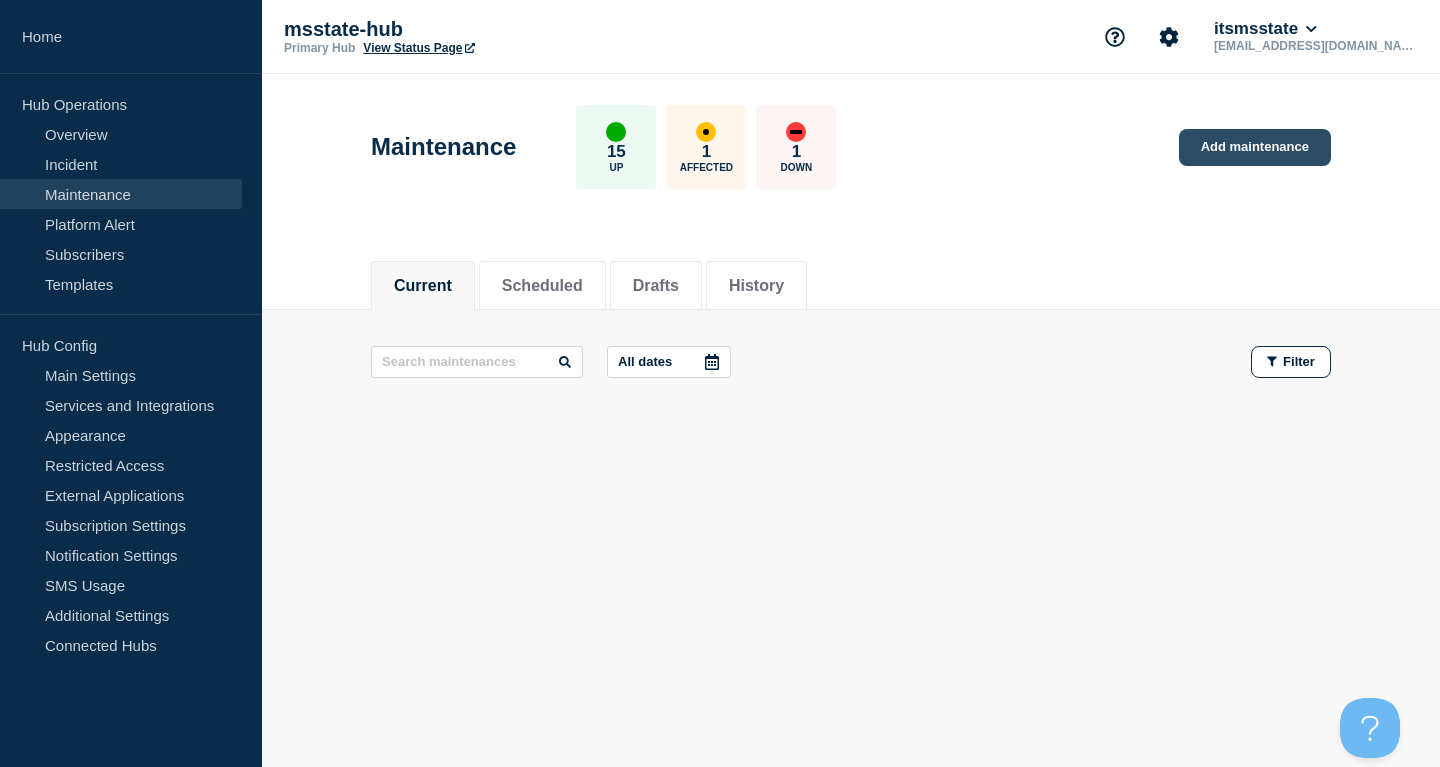 click on "Add maintenance" 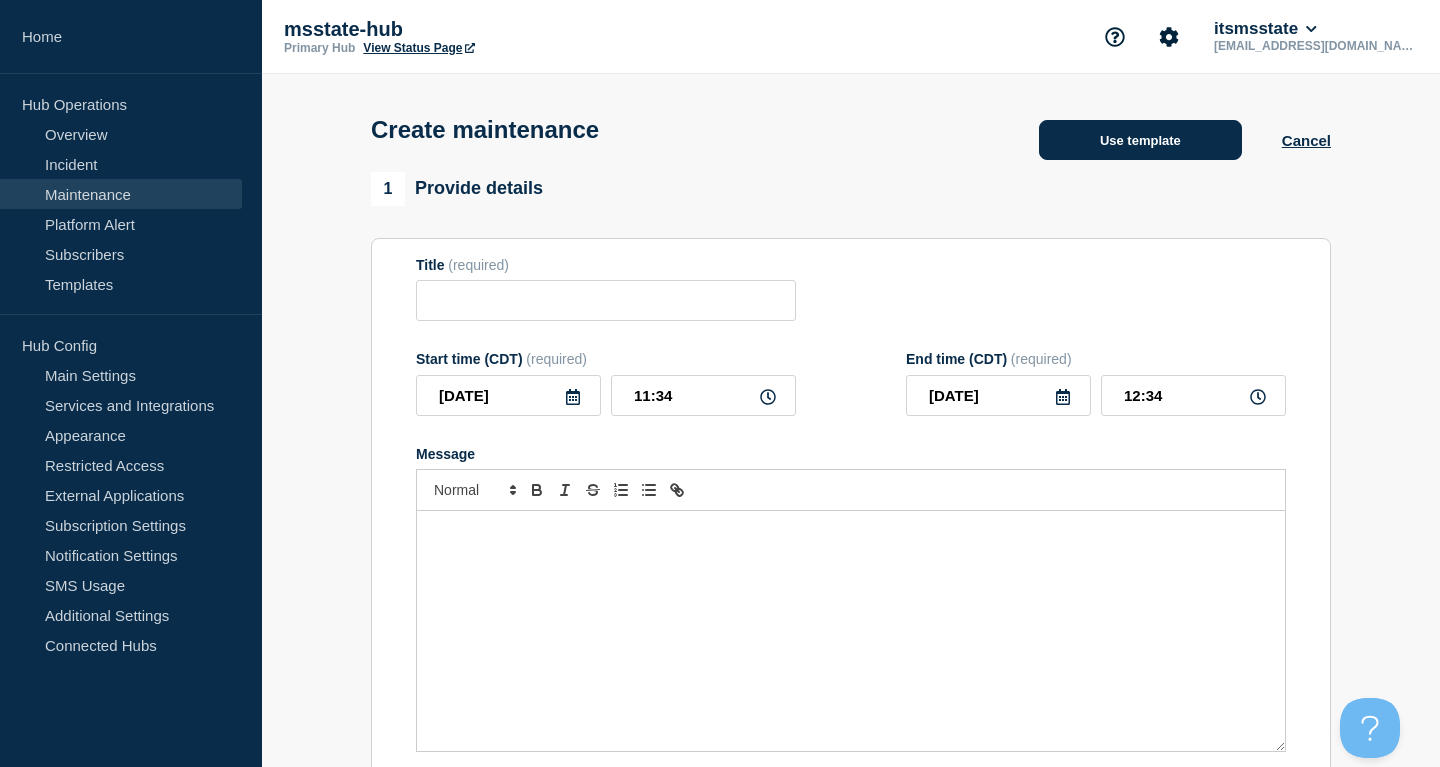 click on "Use template" at bounding box center (1140, 140) 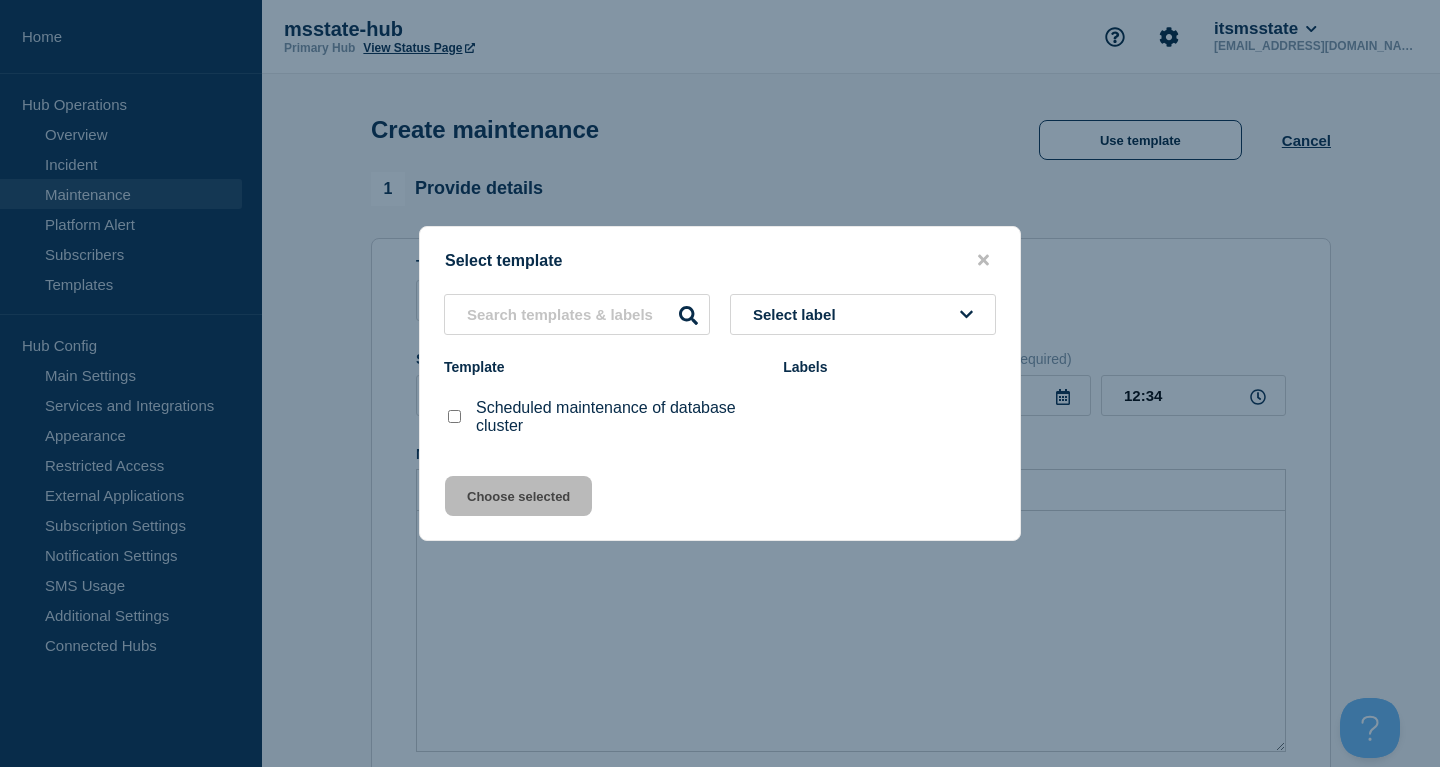 click at bounding box center [720, 383] 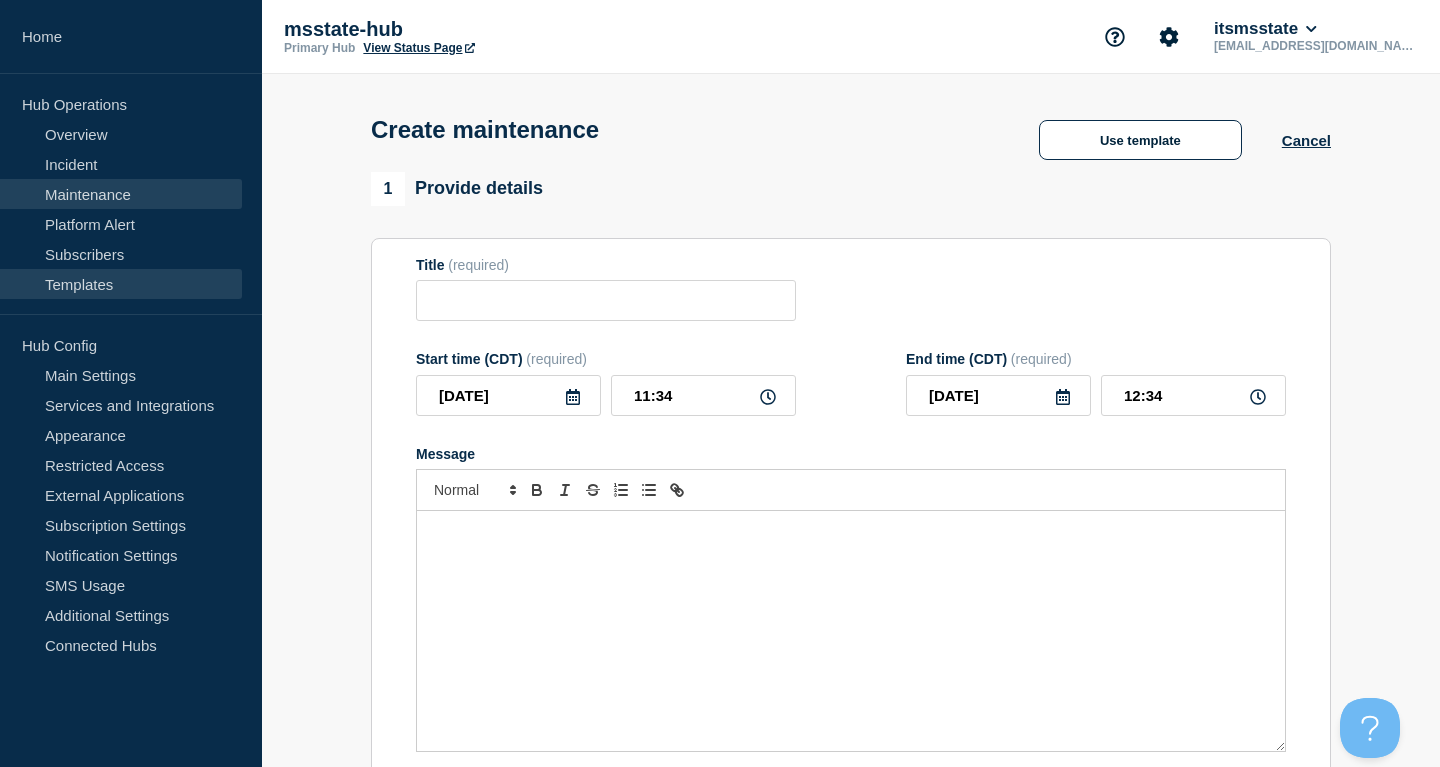 click on "Templates" at bounding box center [121, 284] 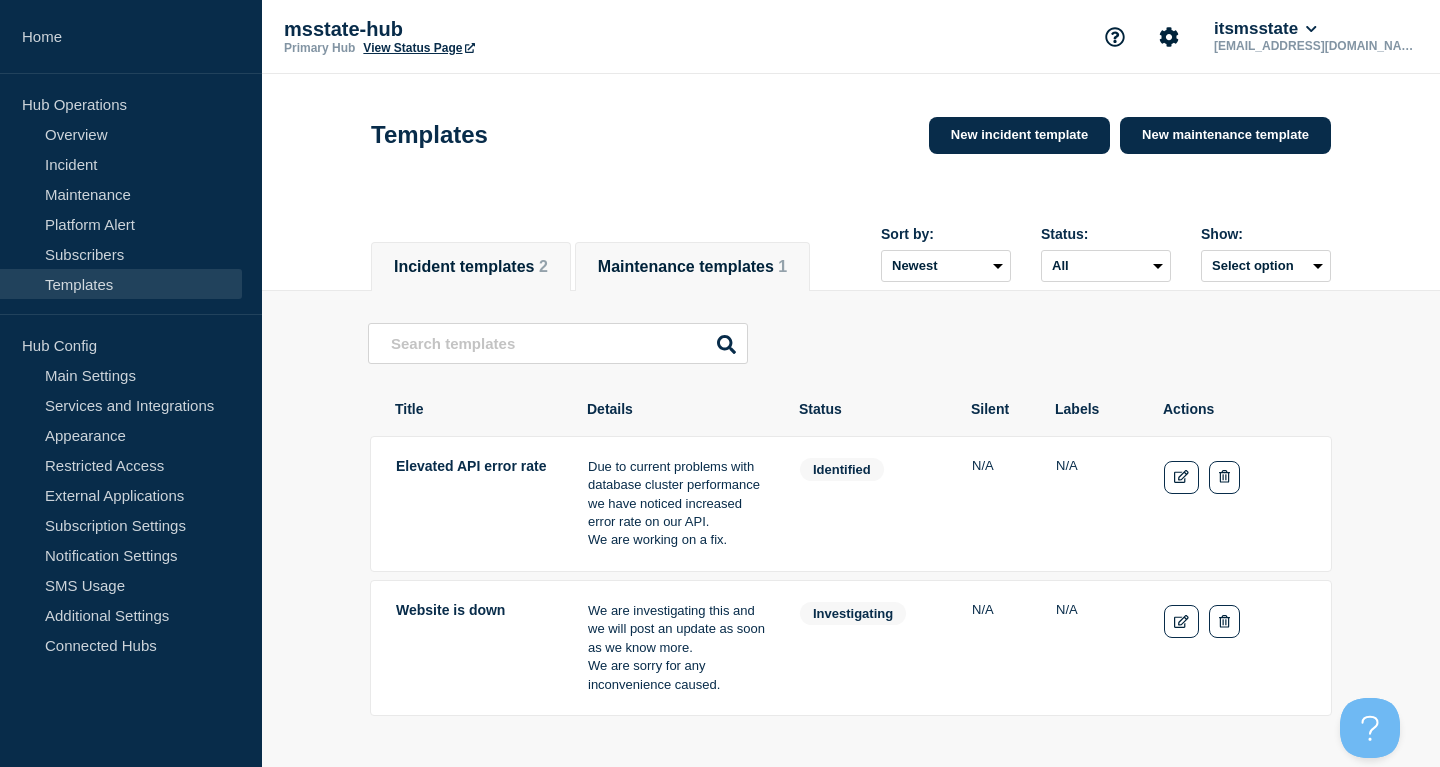click on "Maintenance templates    1" at bounding box center (692, 267) 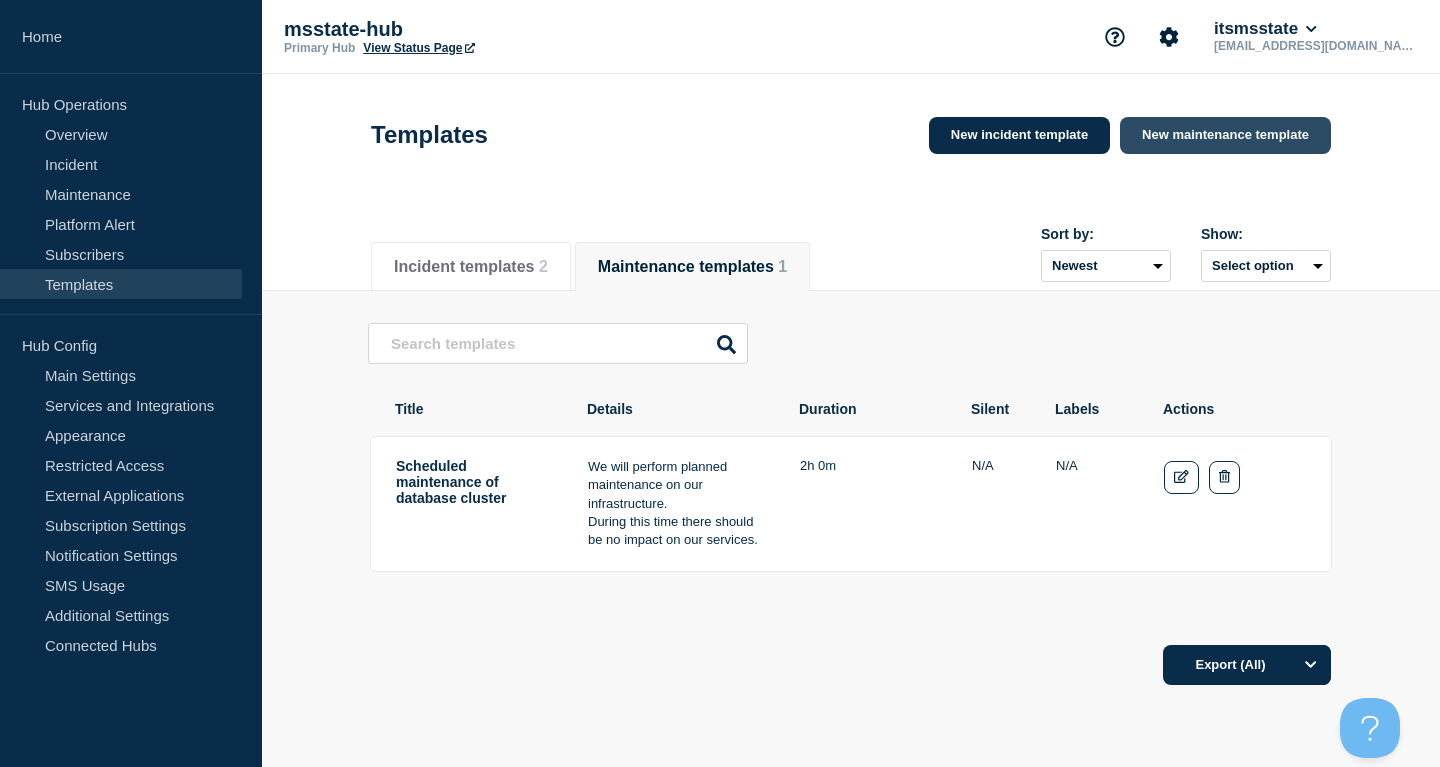 click on "New maintenance template" at bounding box center (1225, 135) 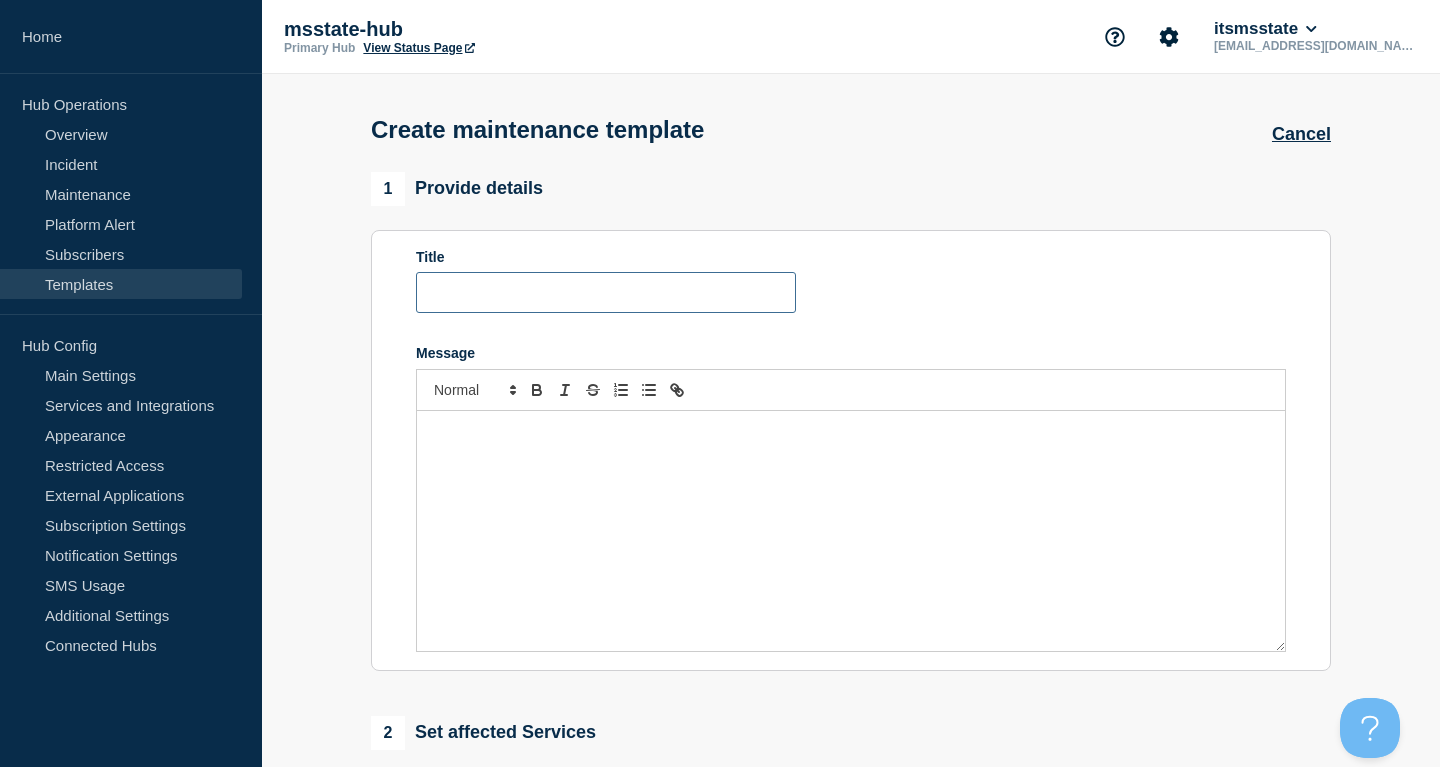click at bounding box center (606, 292) 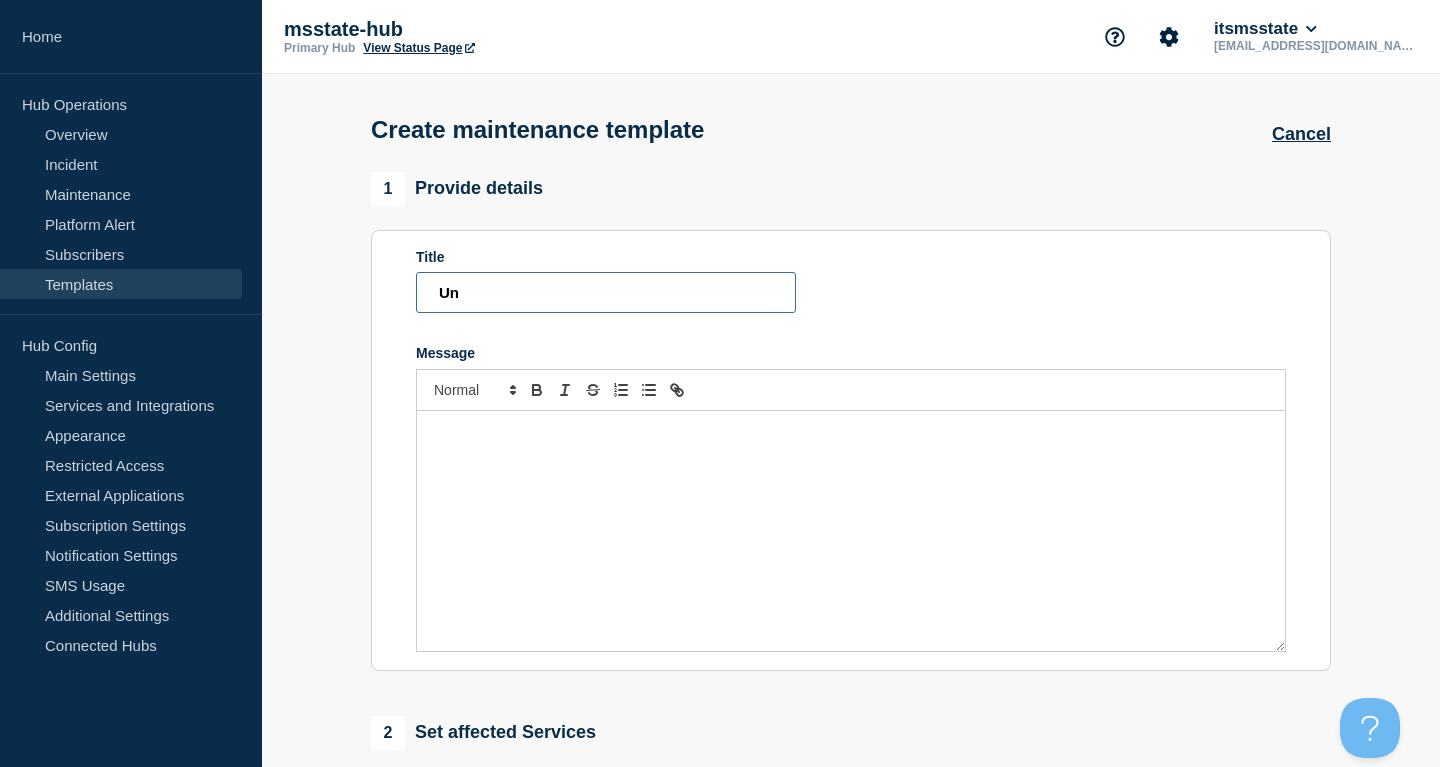 type on "U" 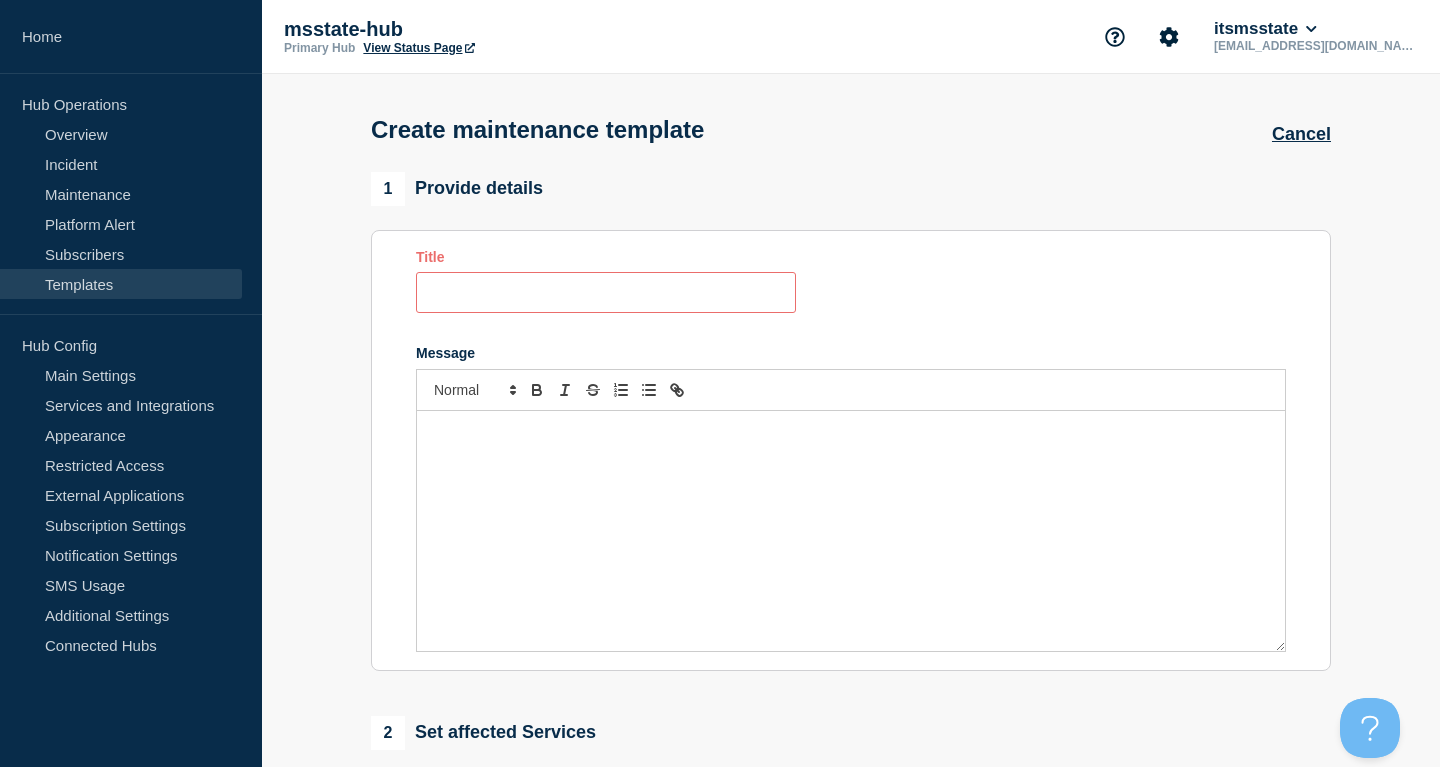 type on "U" 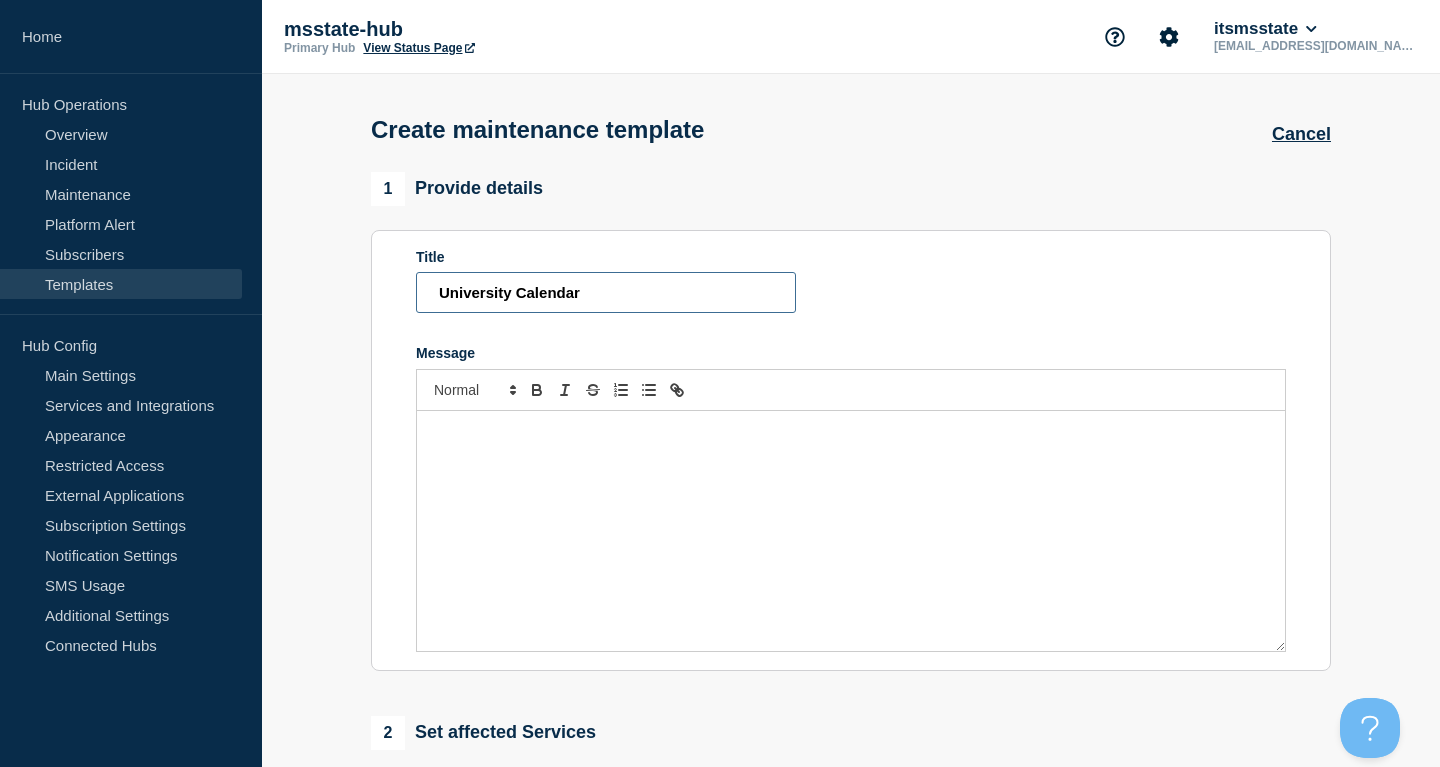 type on "University Calendar" 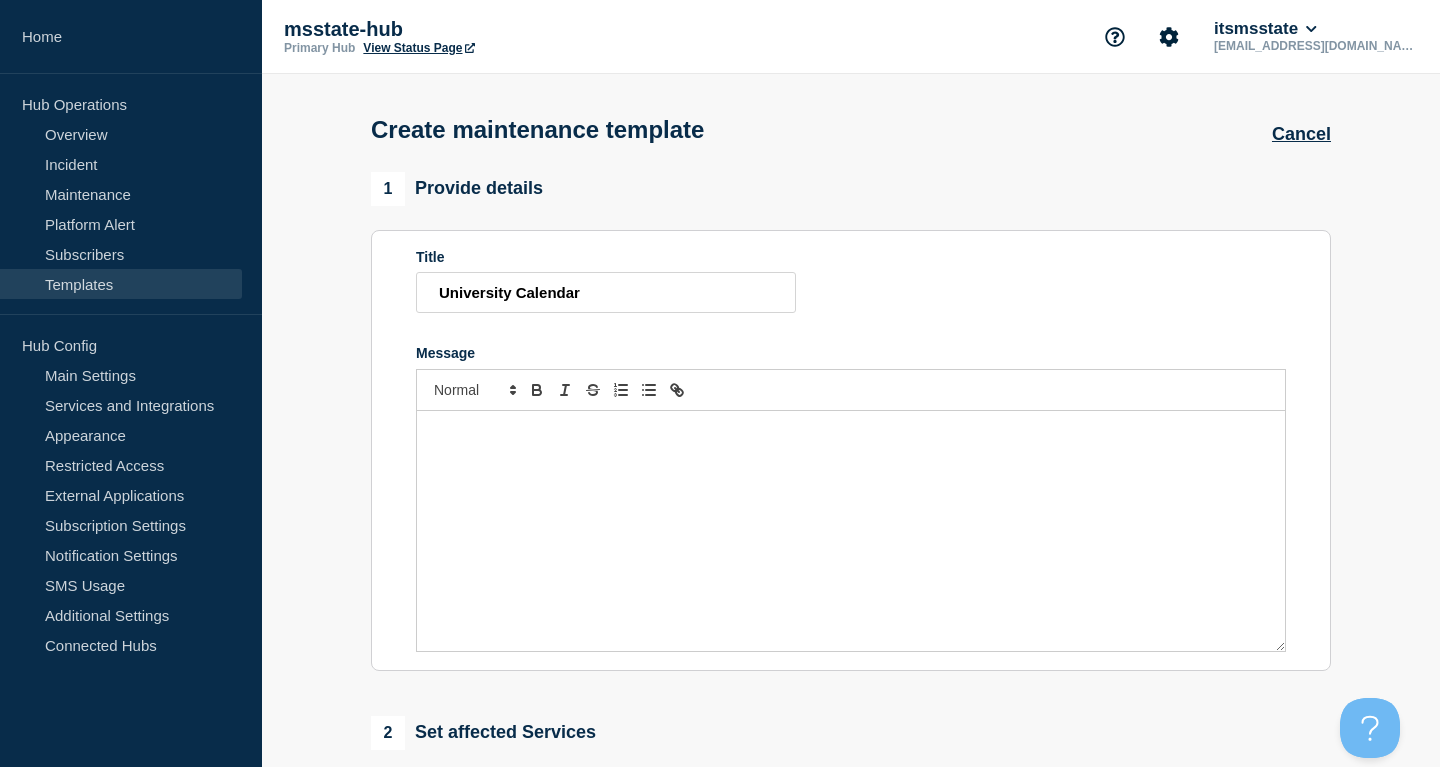 click at bounding box center [851, 531] 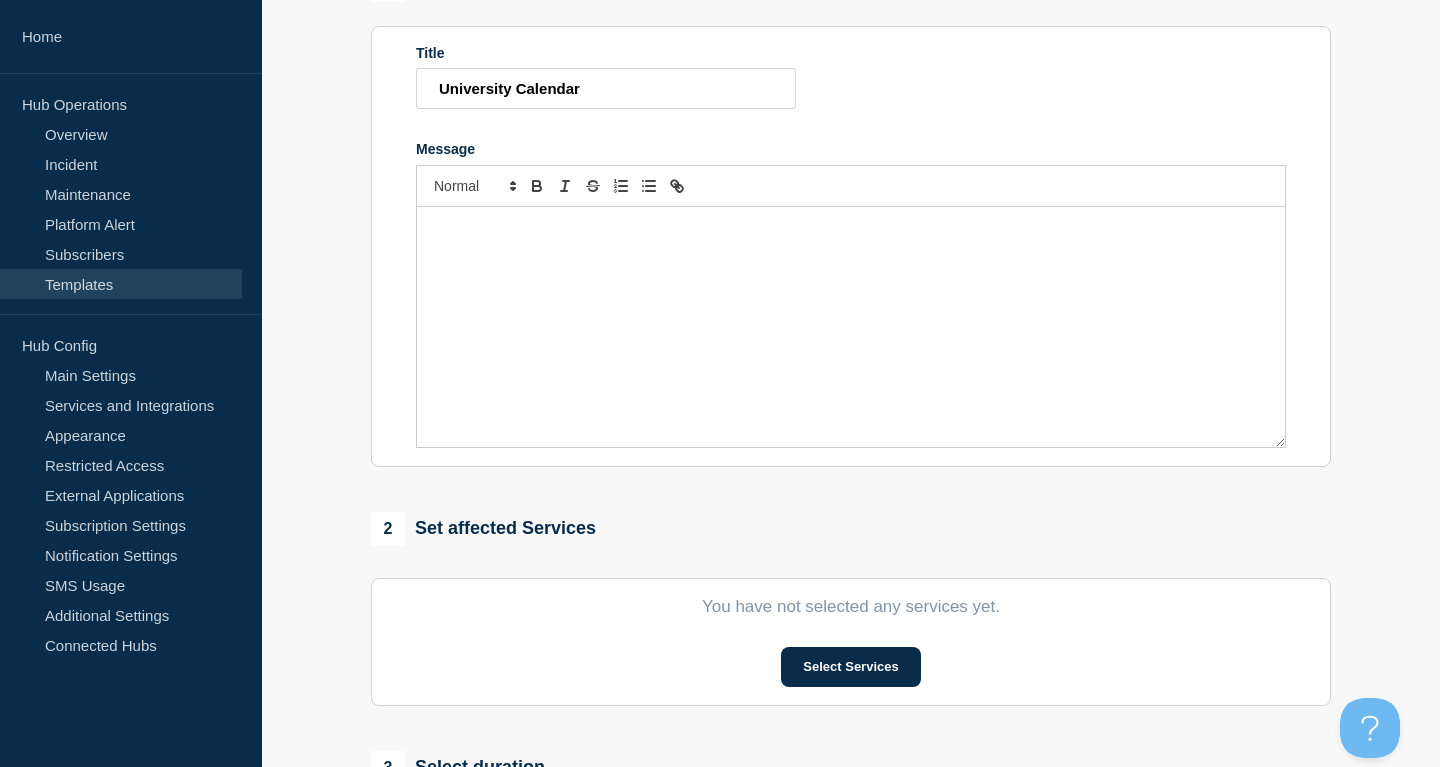 scroll, scrollTop: 408, scrollLeft: 0, axis: vertical 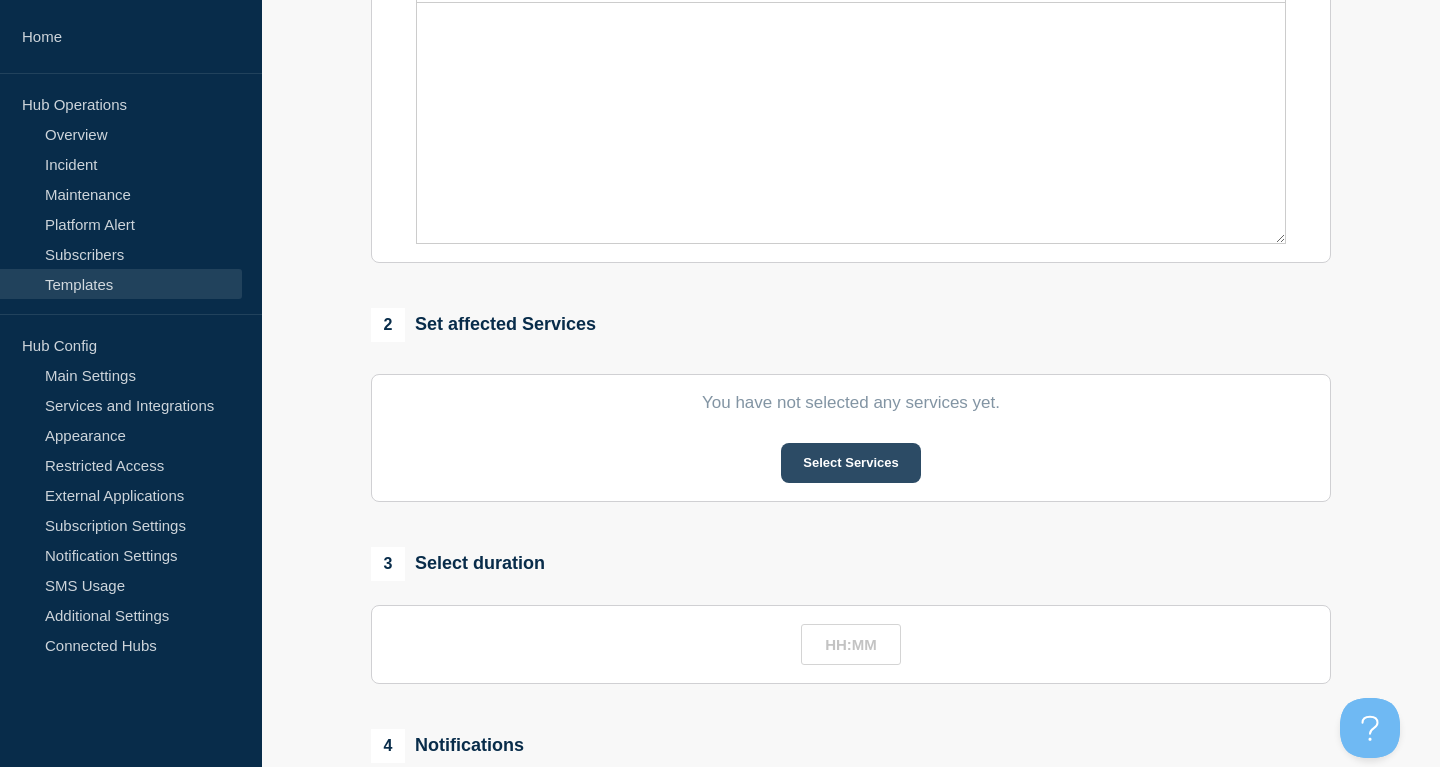 click on "Select Services" at bounding box center [850, 463] 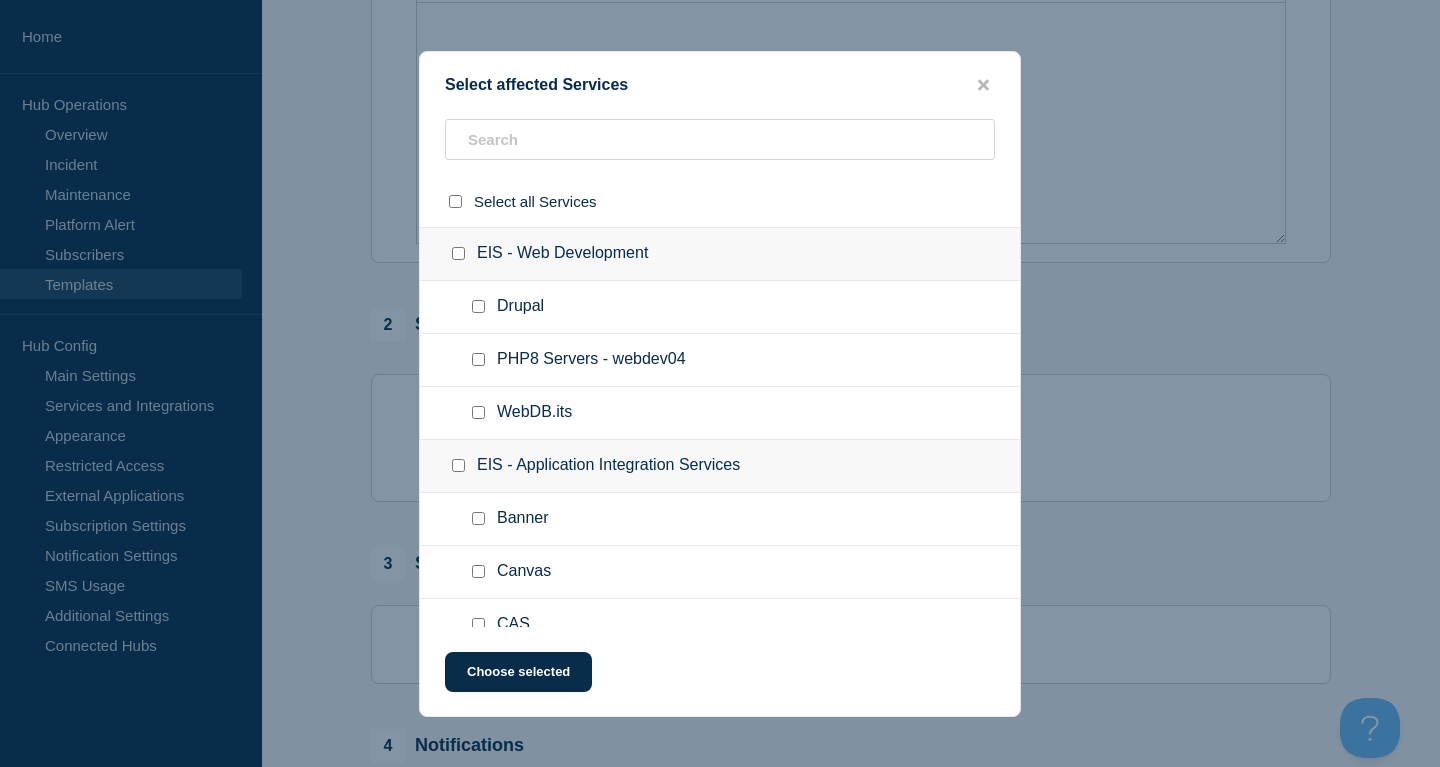 click at bounding box center [455, 201] 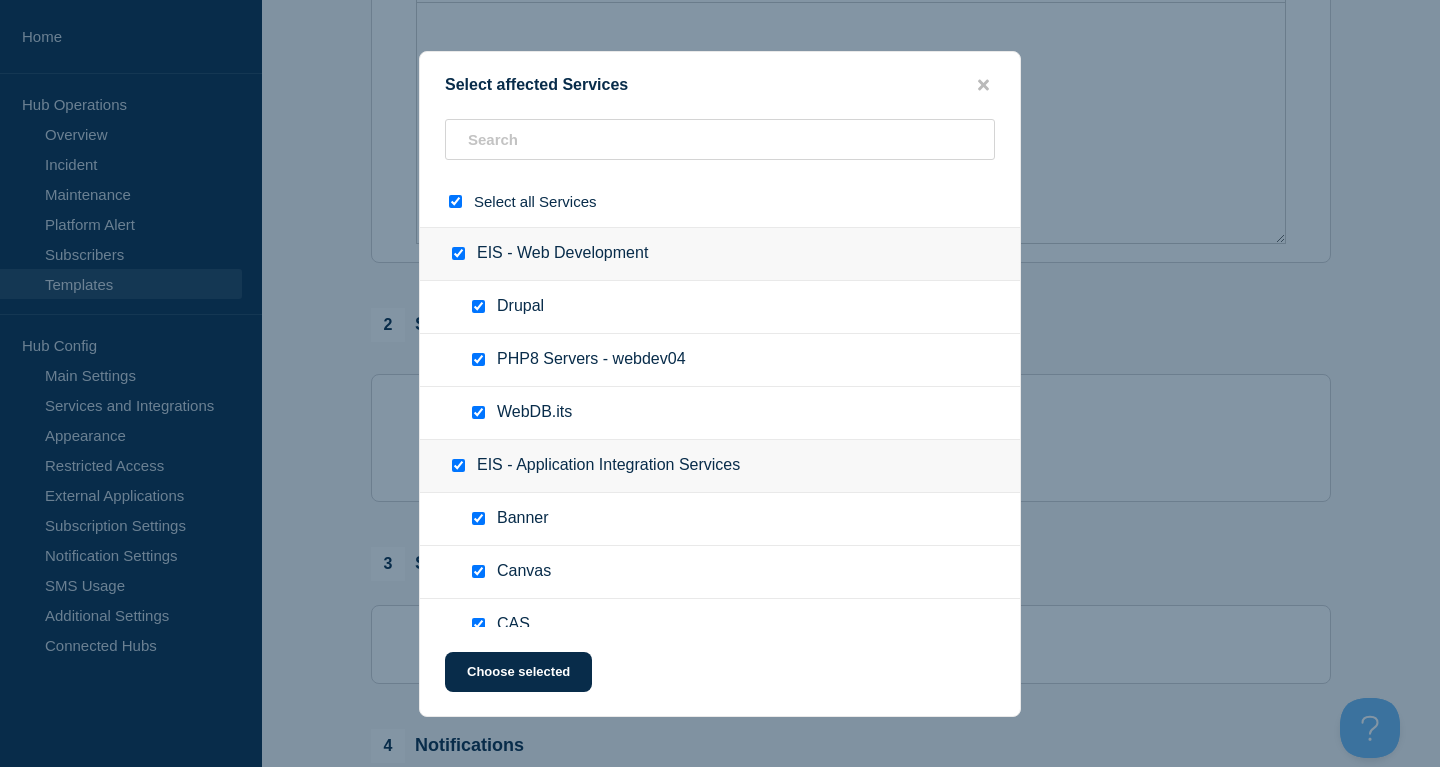 checkbox on "true" 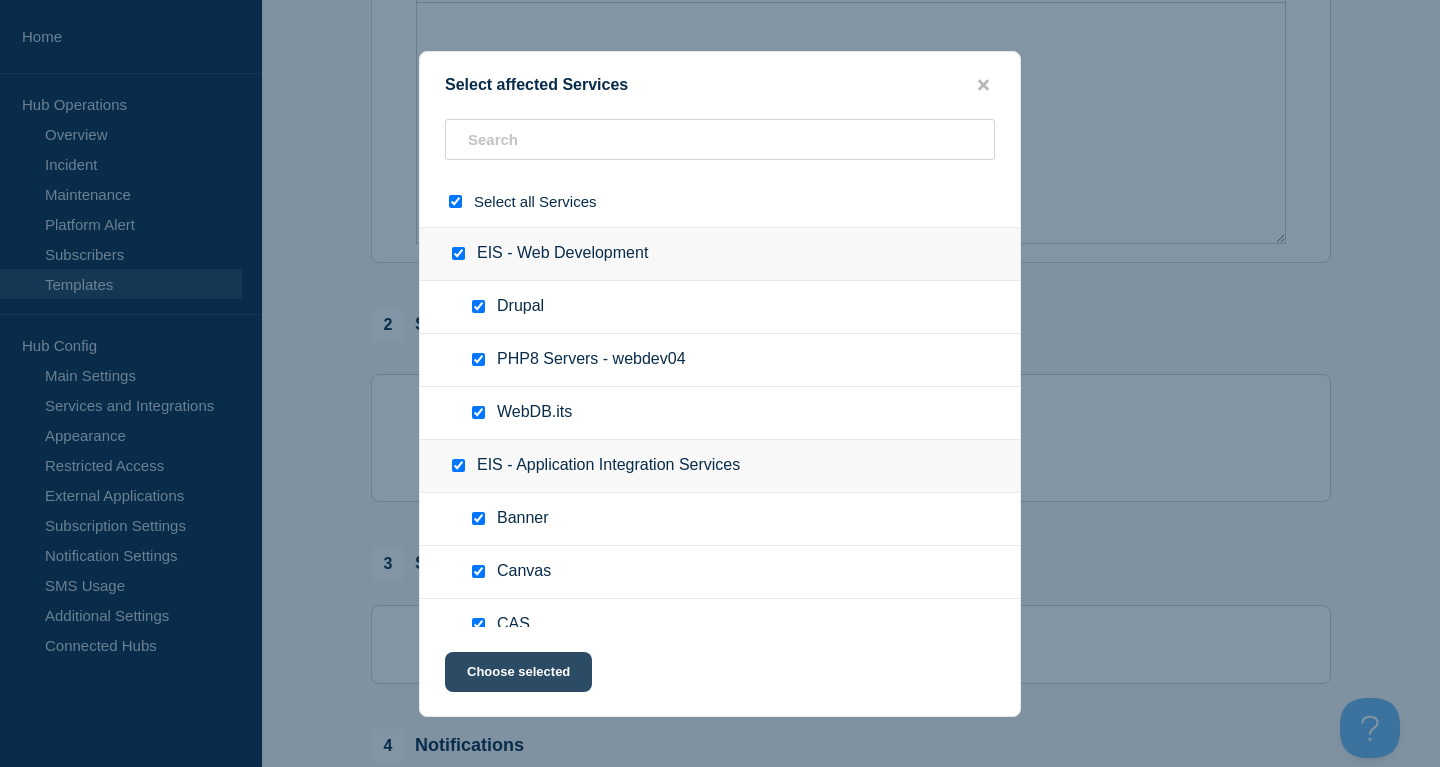 click on "Choose selected" 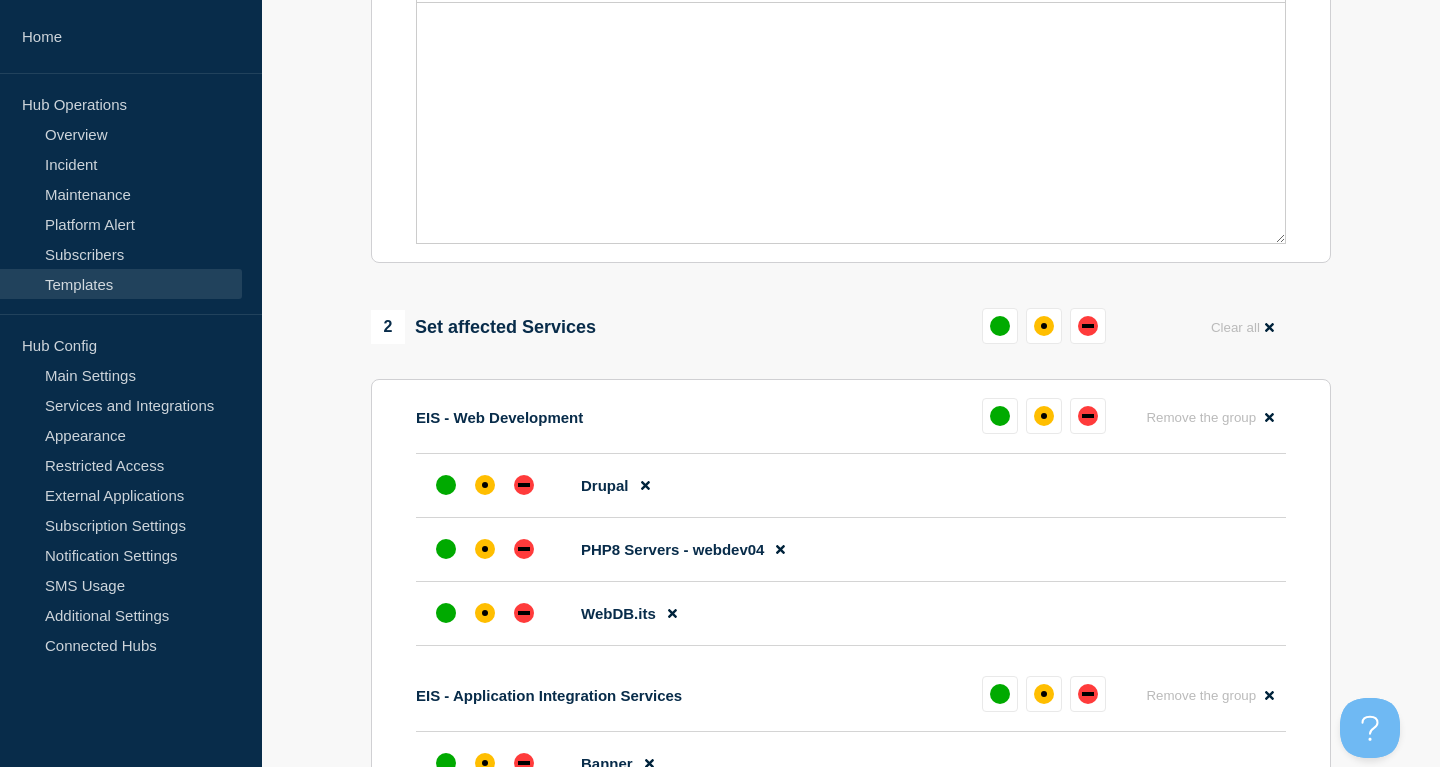 scroll, scrollTop: 0, scrollLeft: 0, axis: both 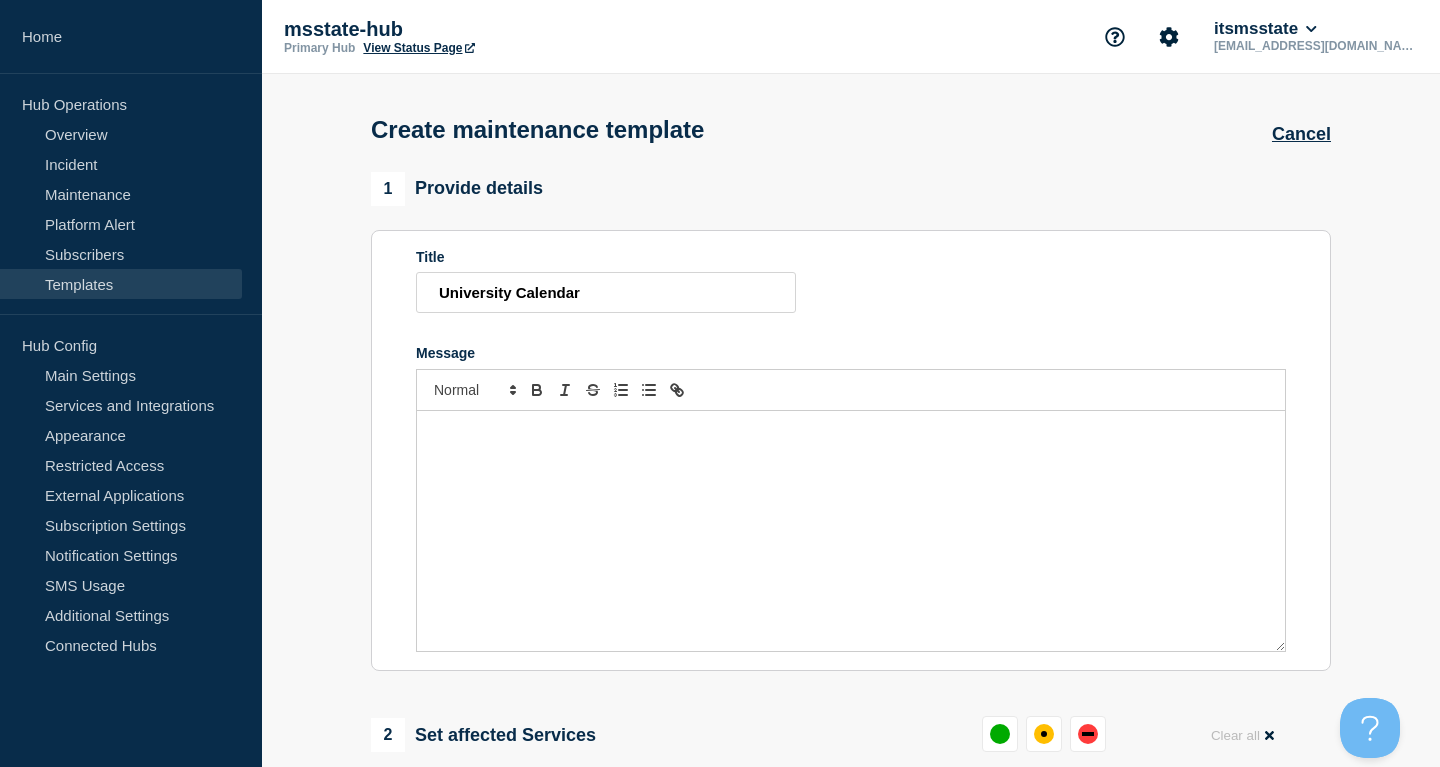 click at bounding box center (851, 531) 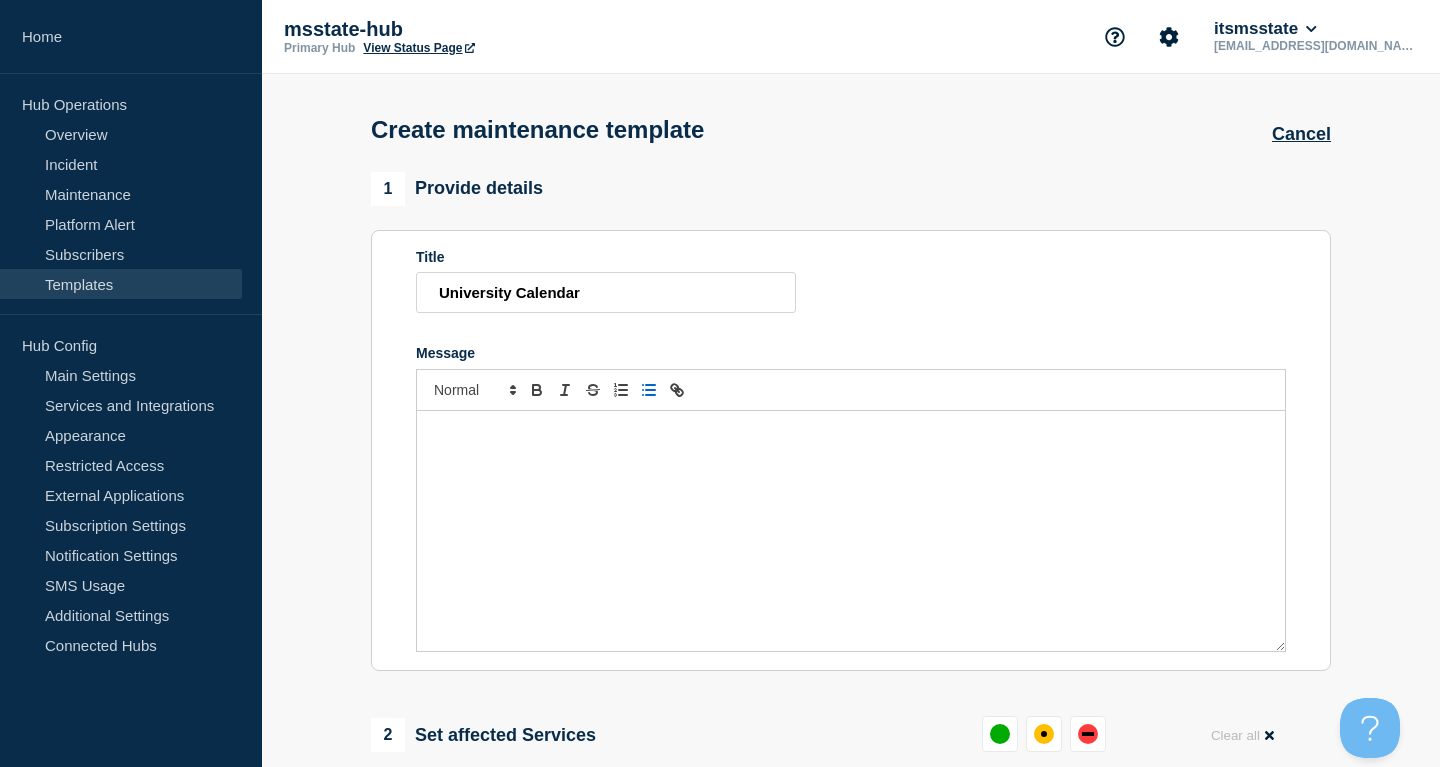 type 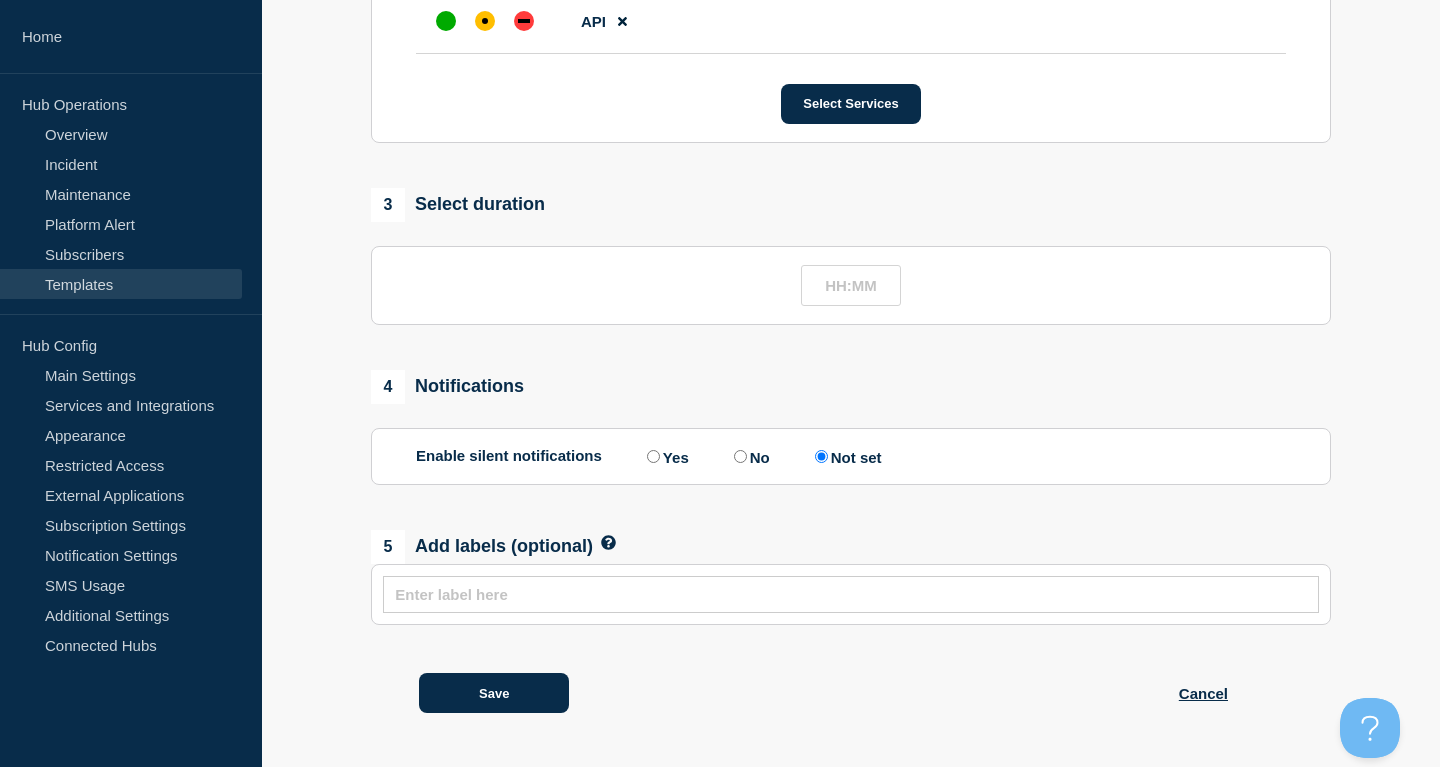 scroll, scrollTop: 2172, scrollLeft: 0, axis: vertical 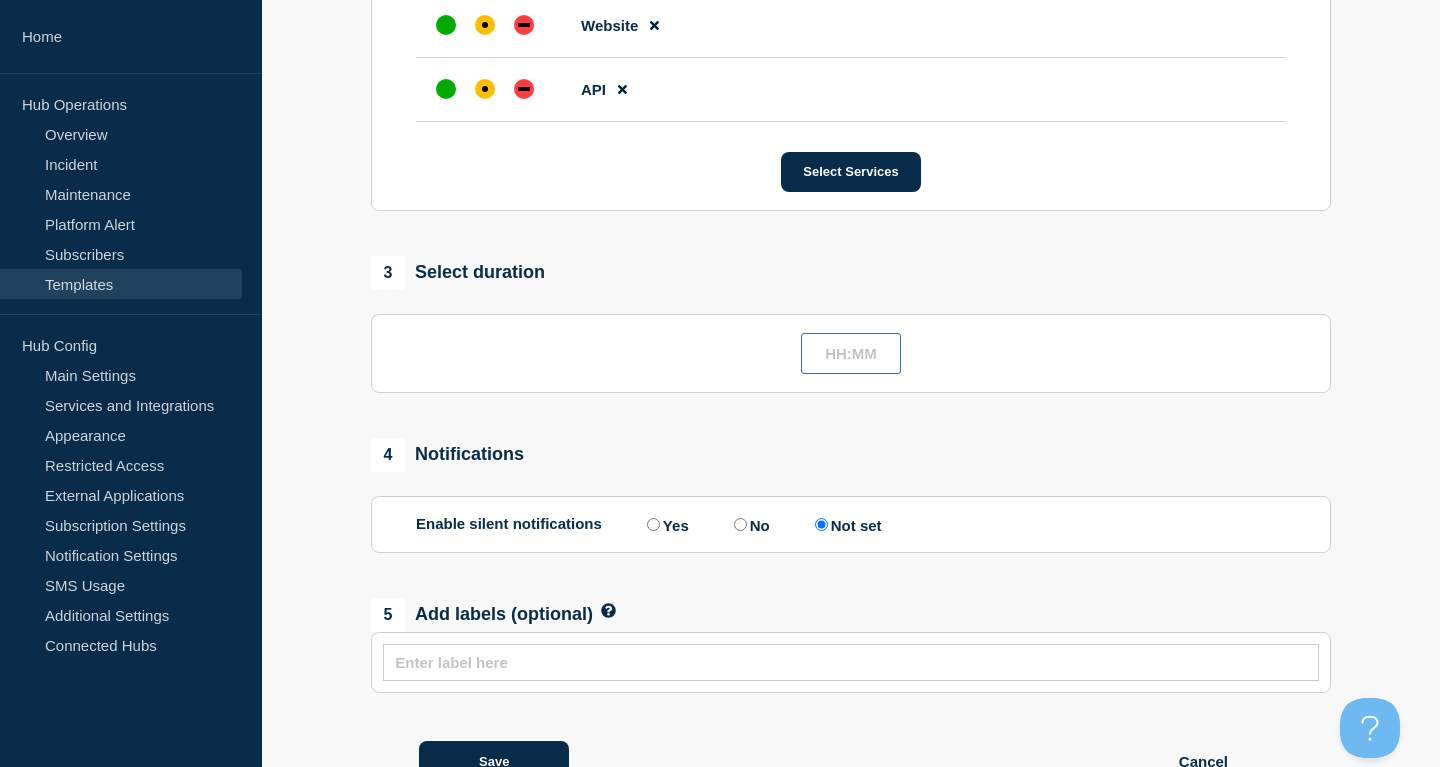 click at bounding box center [851, 353] 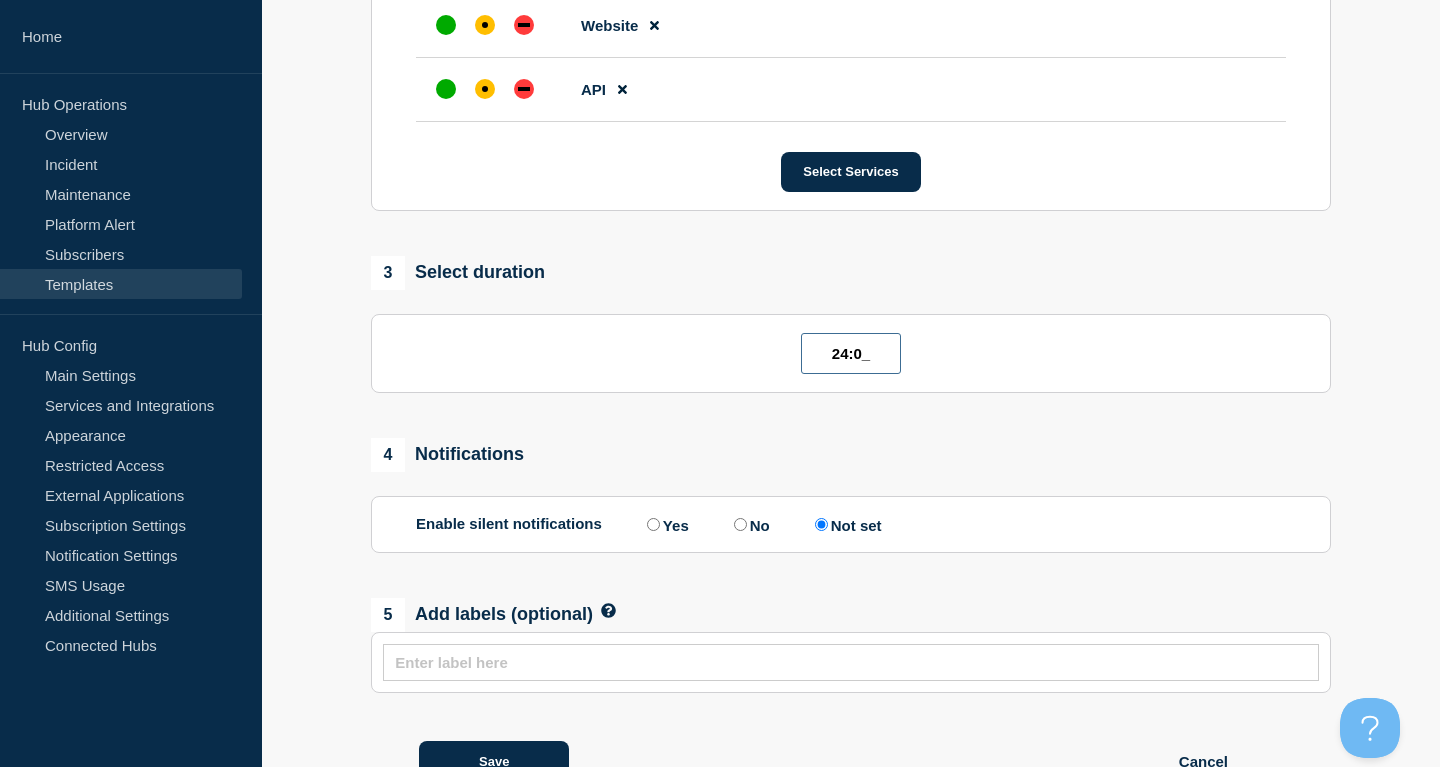 type on "24:00" 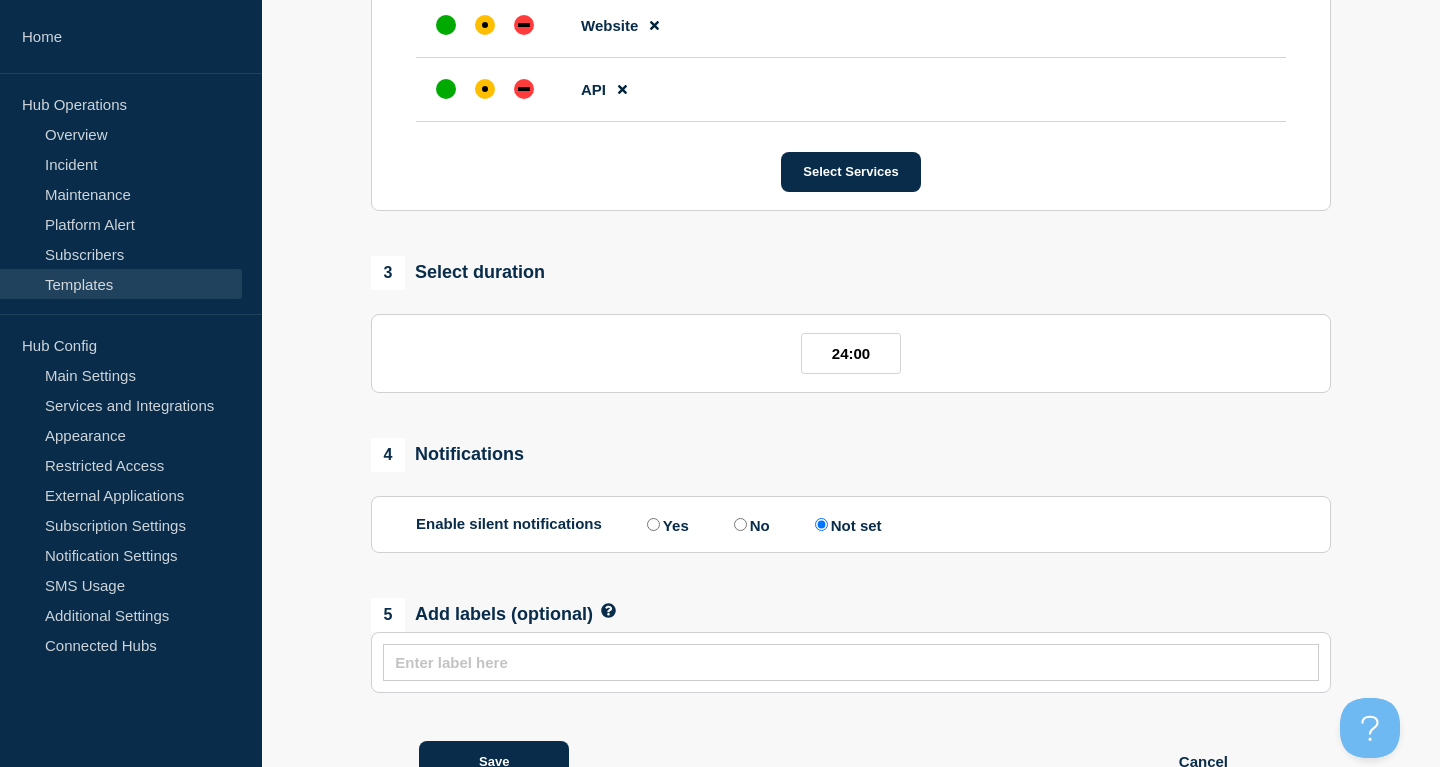 click on "No" 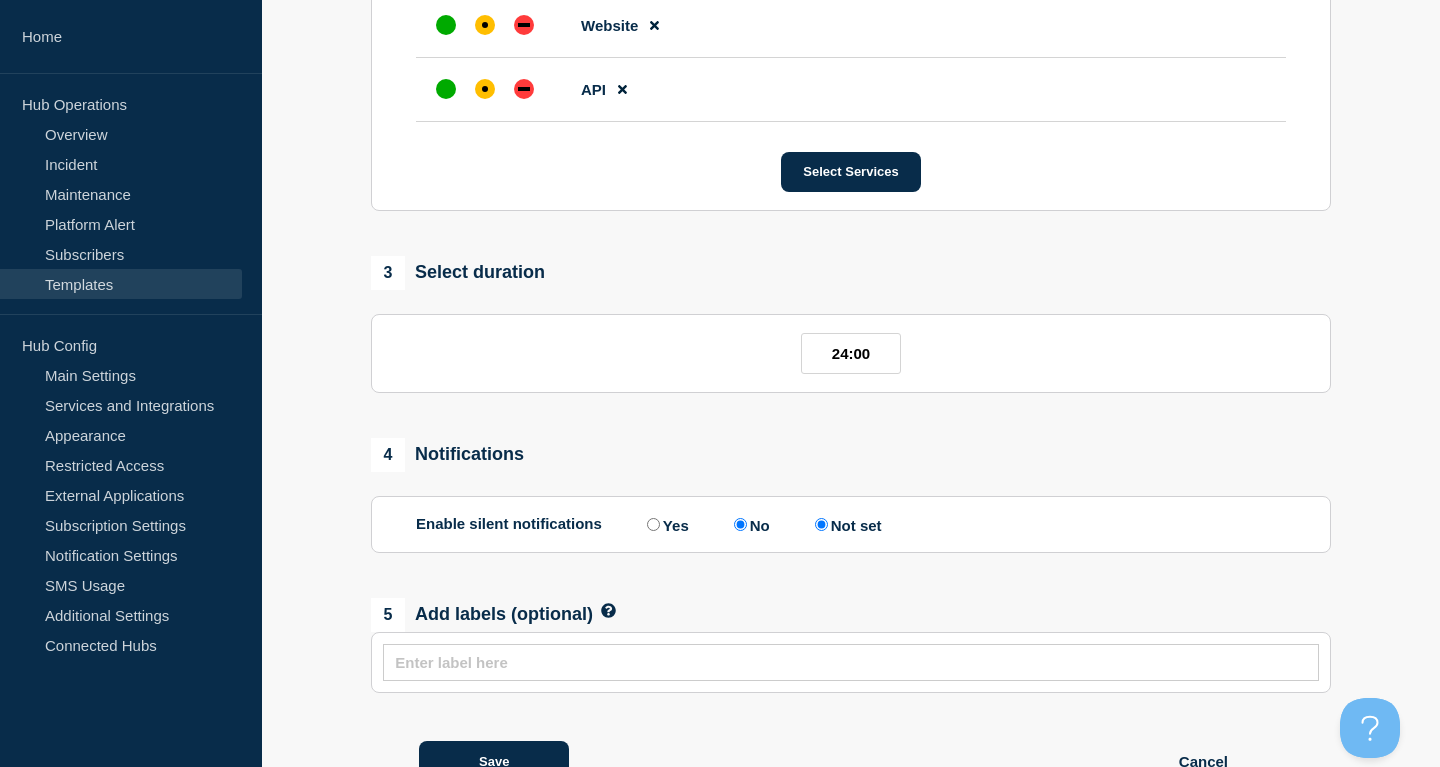 radio on "false" 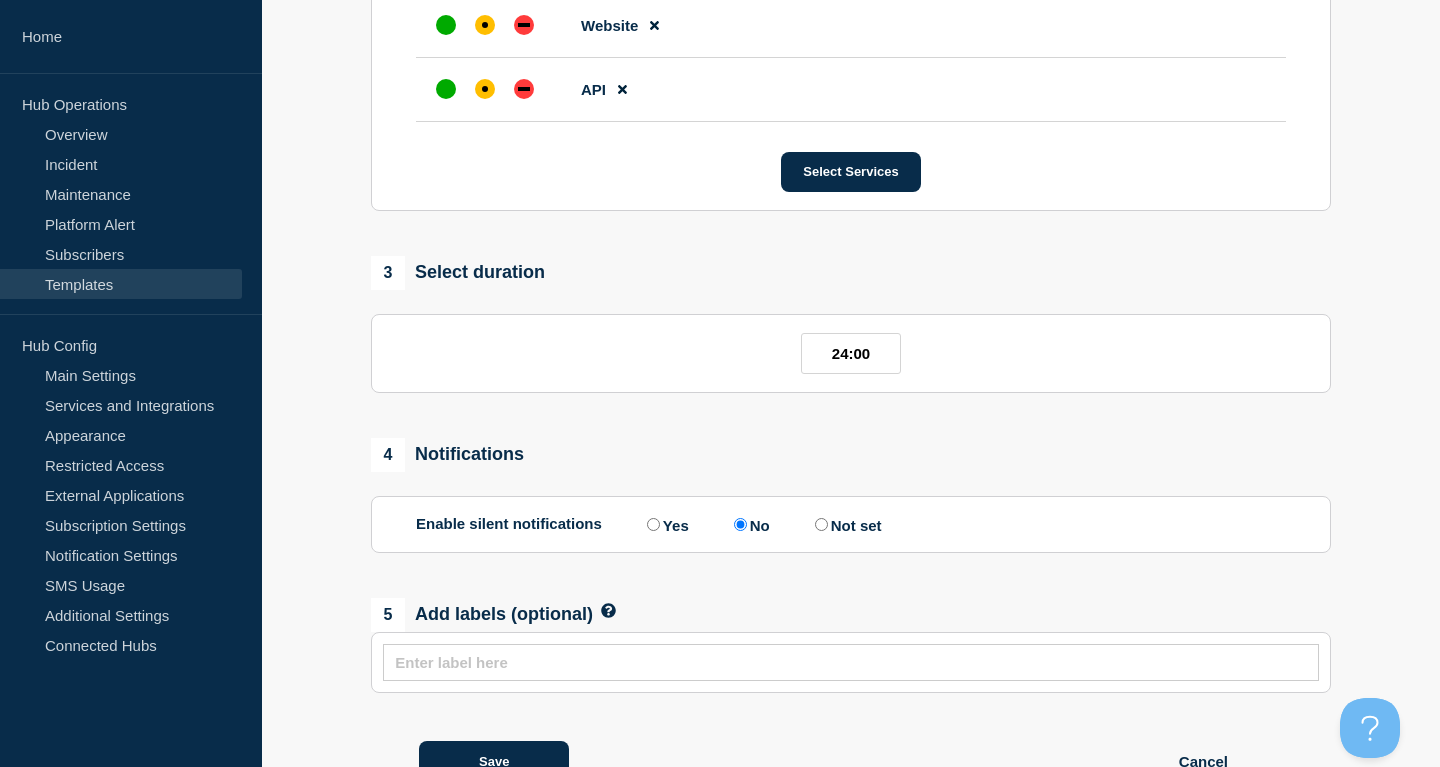scroll, scrollTop: 2274, scrollLeft: 0, axis: vertical 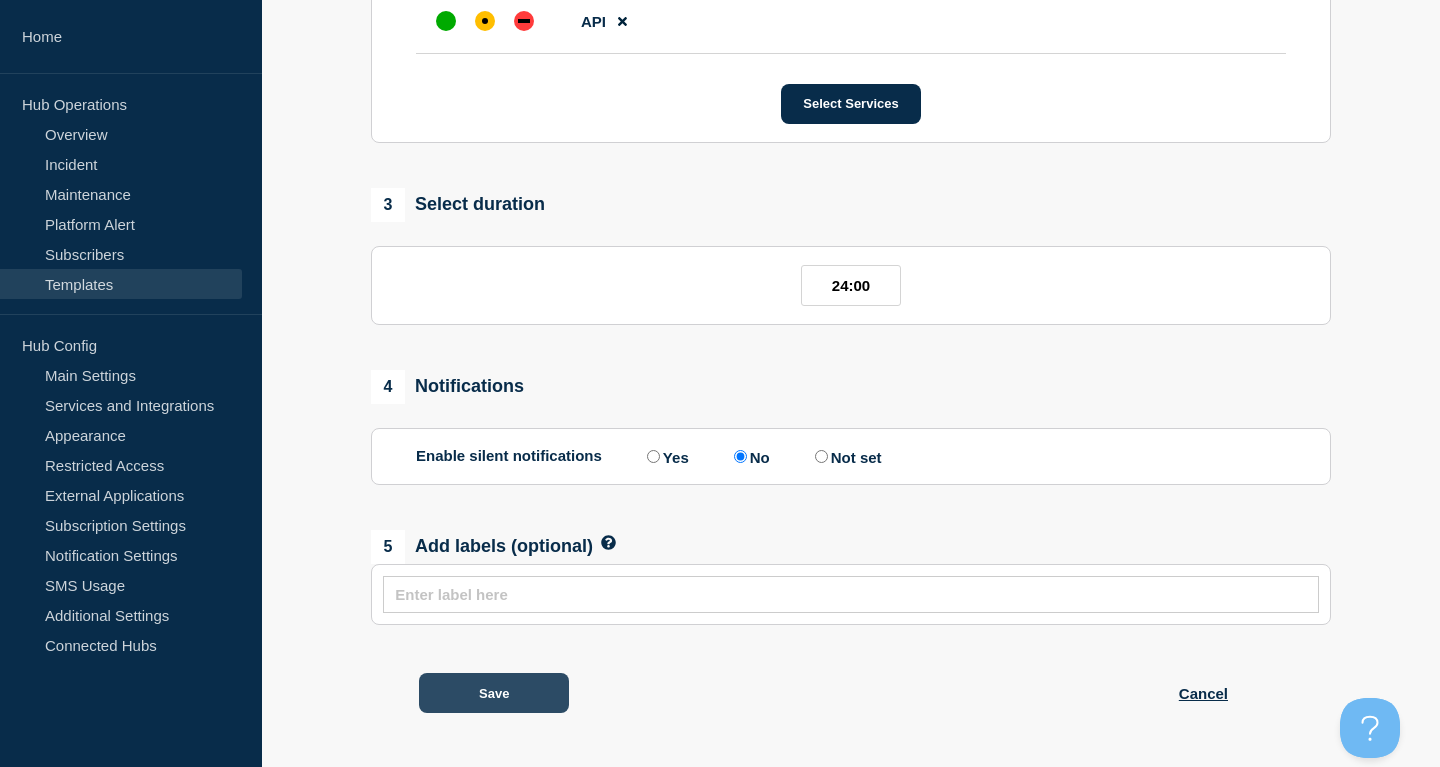 click on "Save" at bounding box center [494, 693] 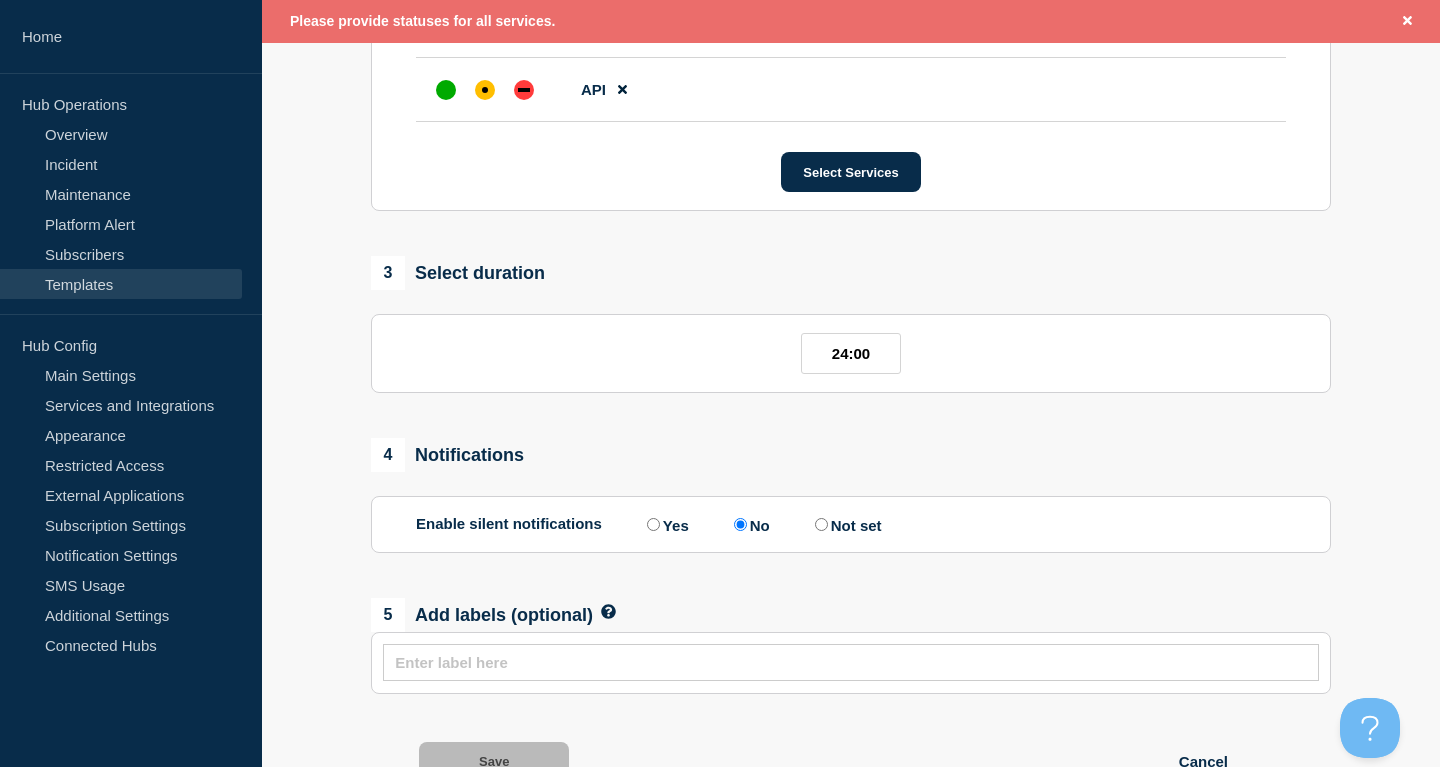 scroll, scrollTop: 2024, scrollLeft: 0, axis: vertical 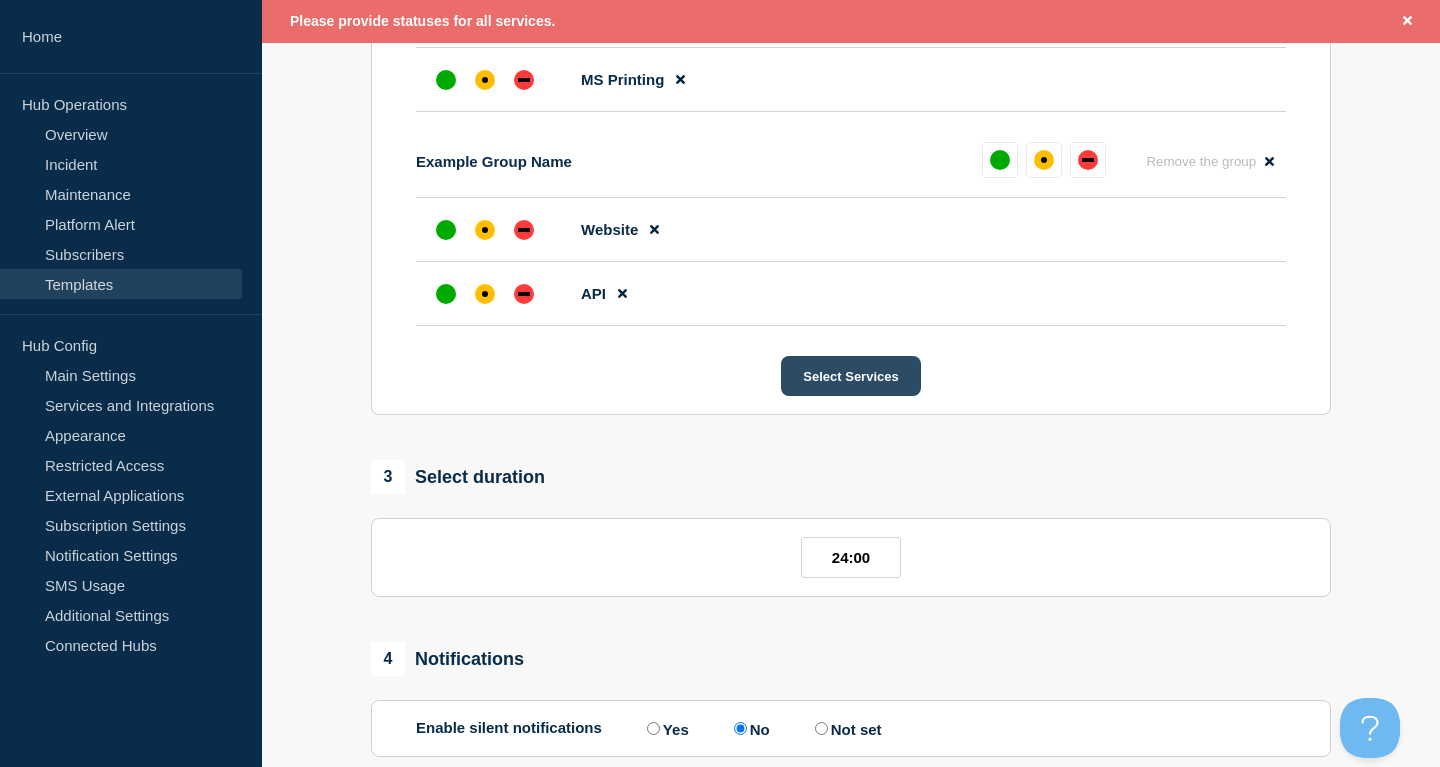 click on "Select Services" at bounding box center (850, 376) 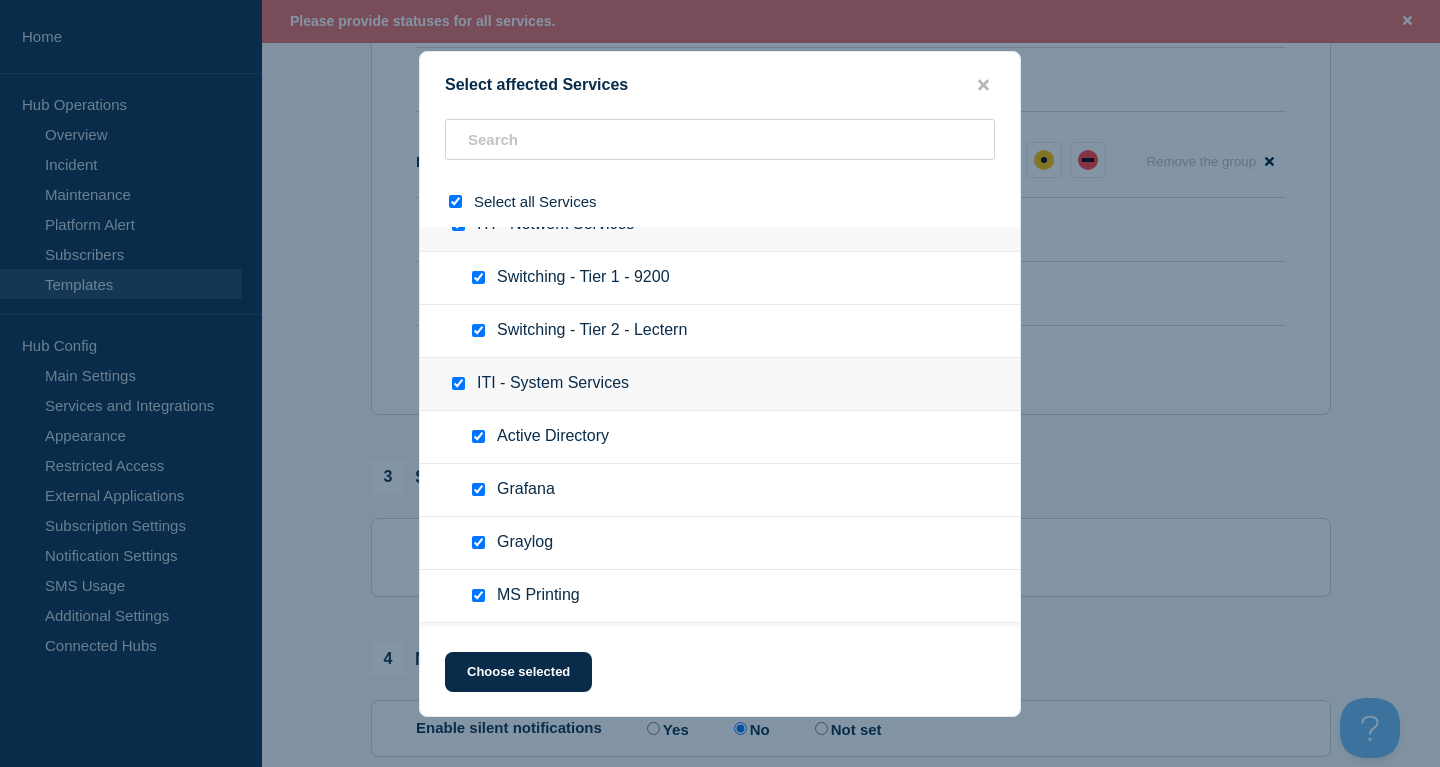 scroll, scrollTop: 767, scrollLeft: 0, axis: vertical 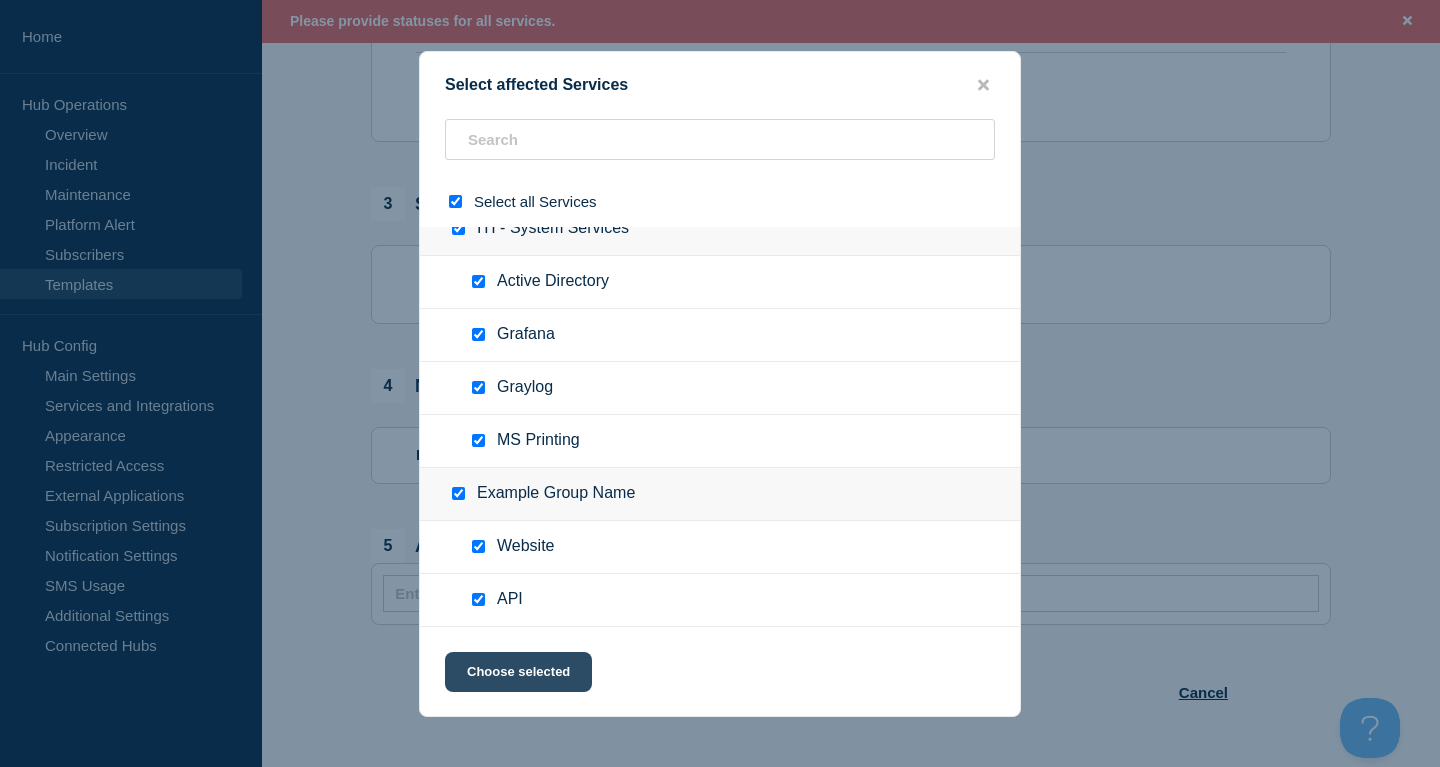 click on "Choose selected" 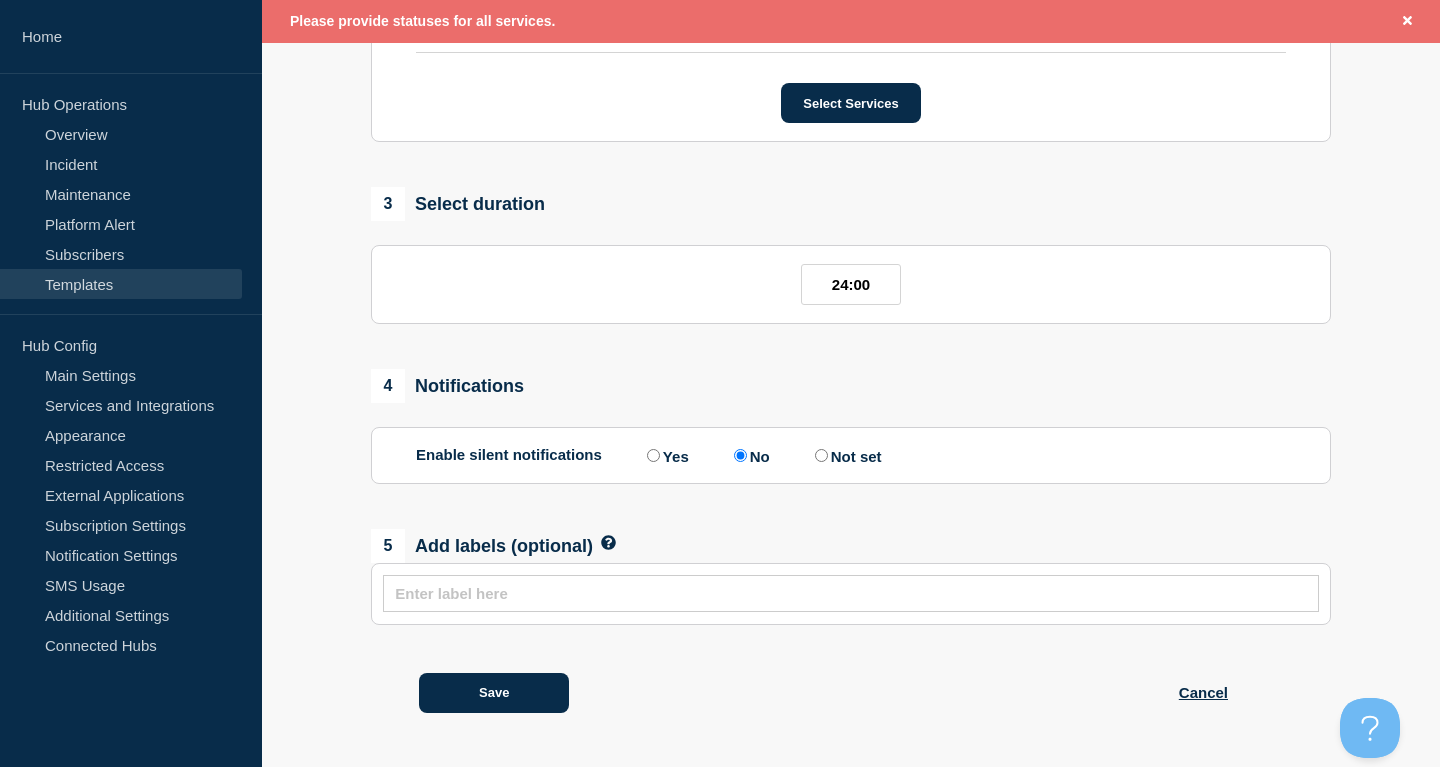 scroll, scrollTop: 2316, scrollLeft: 0, axis: vertical 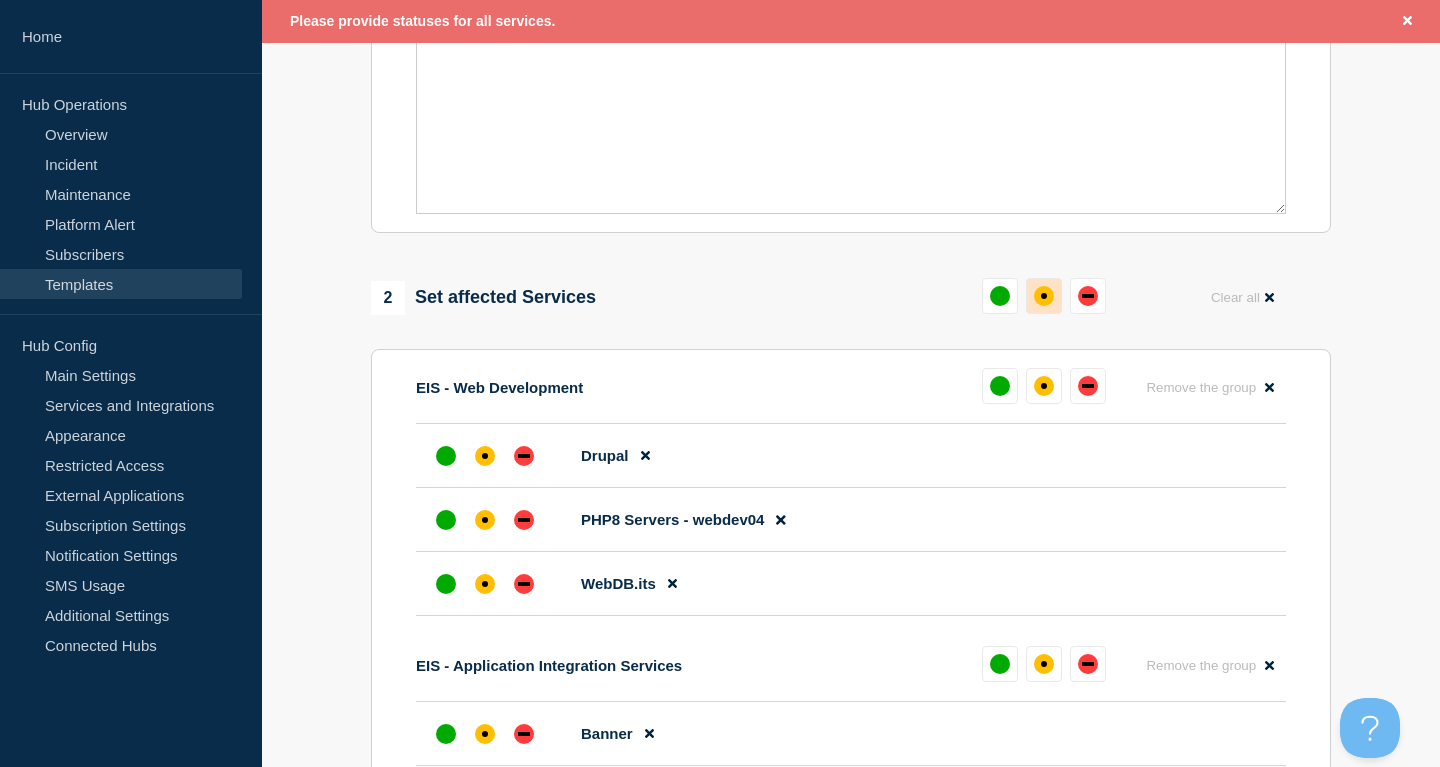 click at bounding box center (1044, 296) 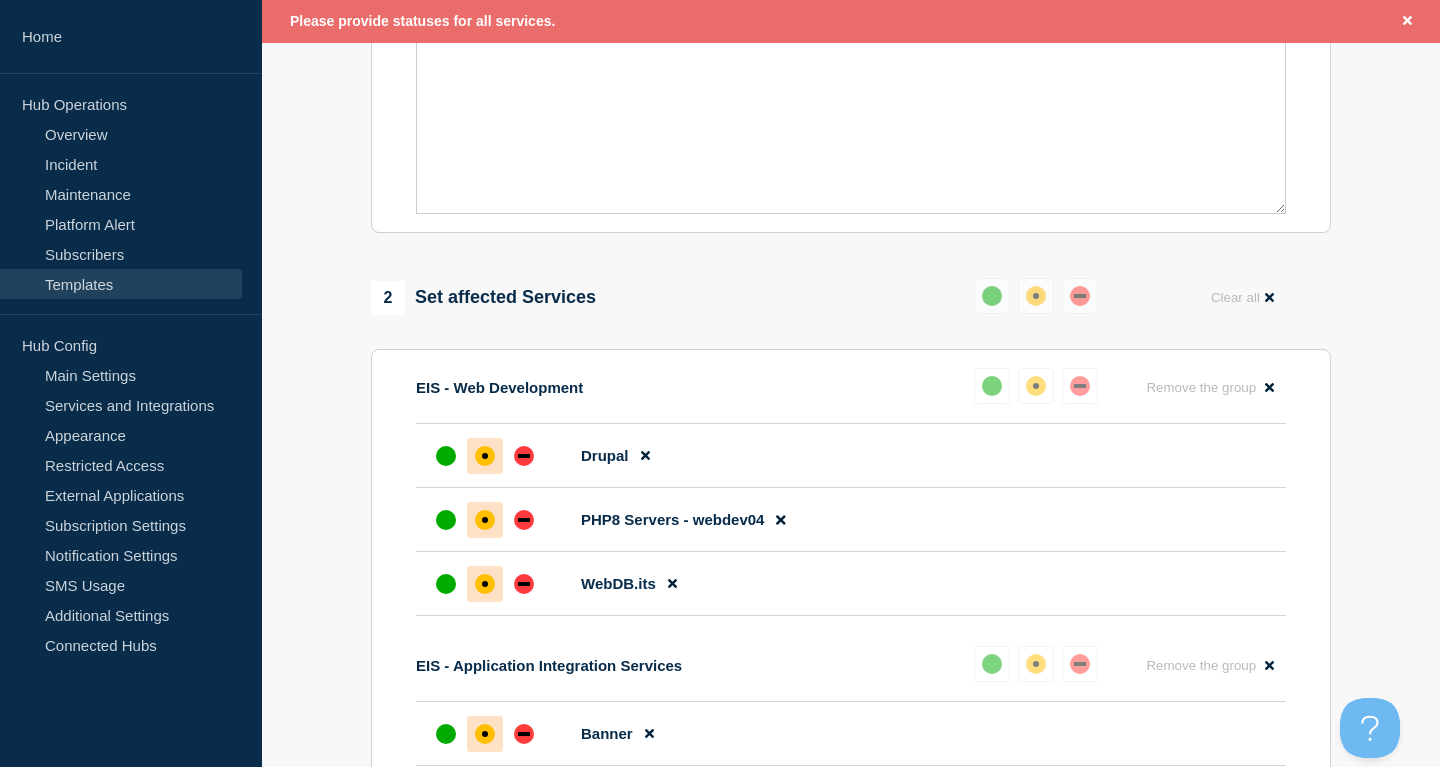scroll, scrollTop: 786, scrollLeft: 0, axis: vertical 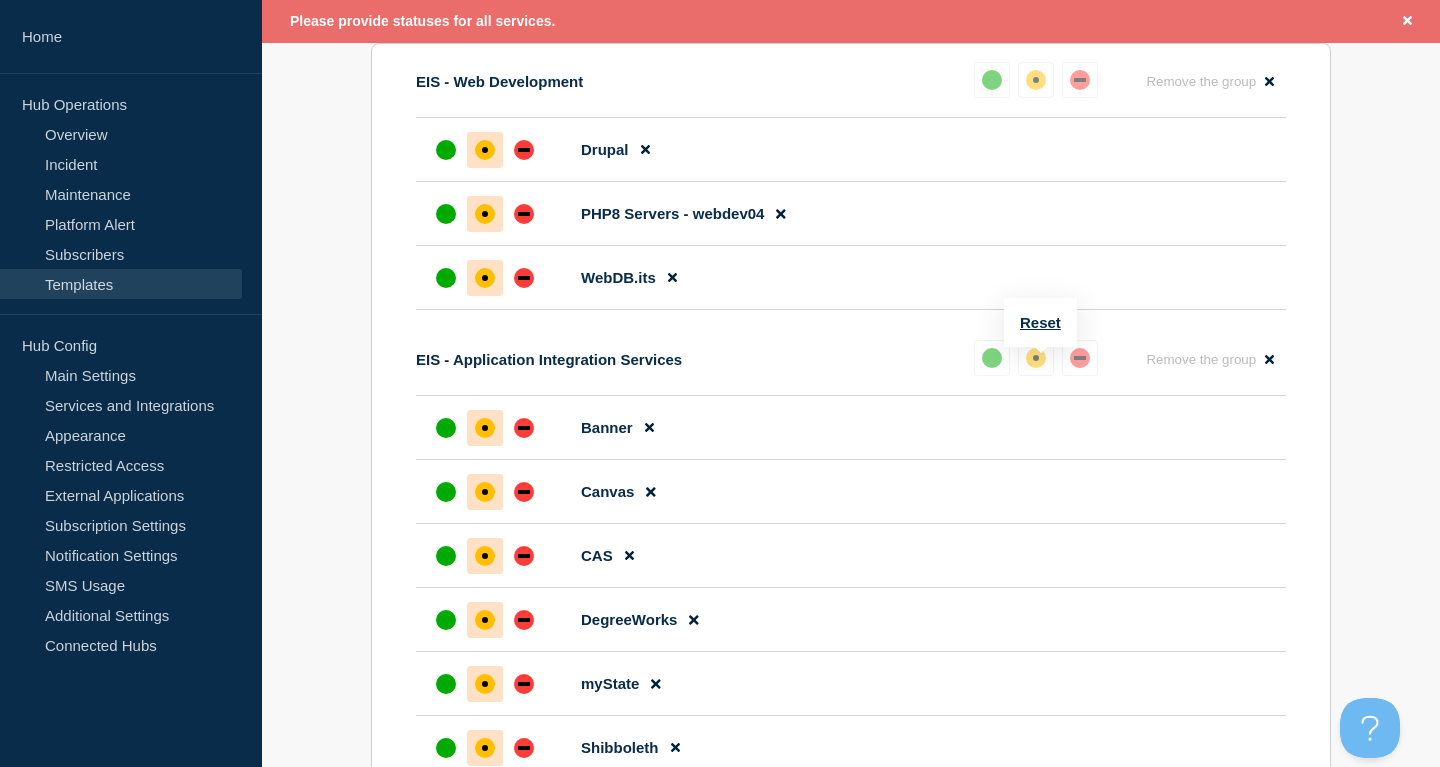 click at bounding box center [1036, 358] 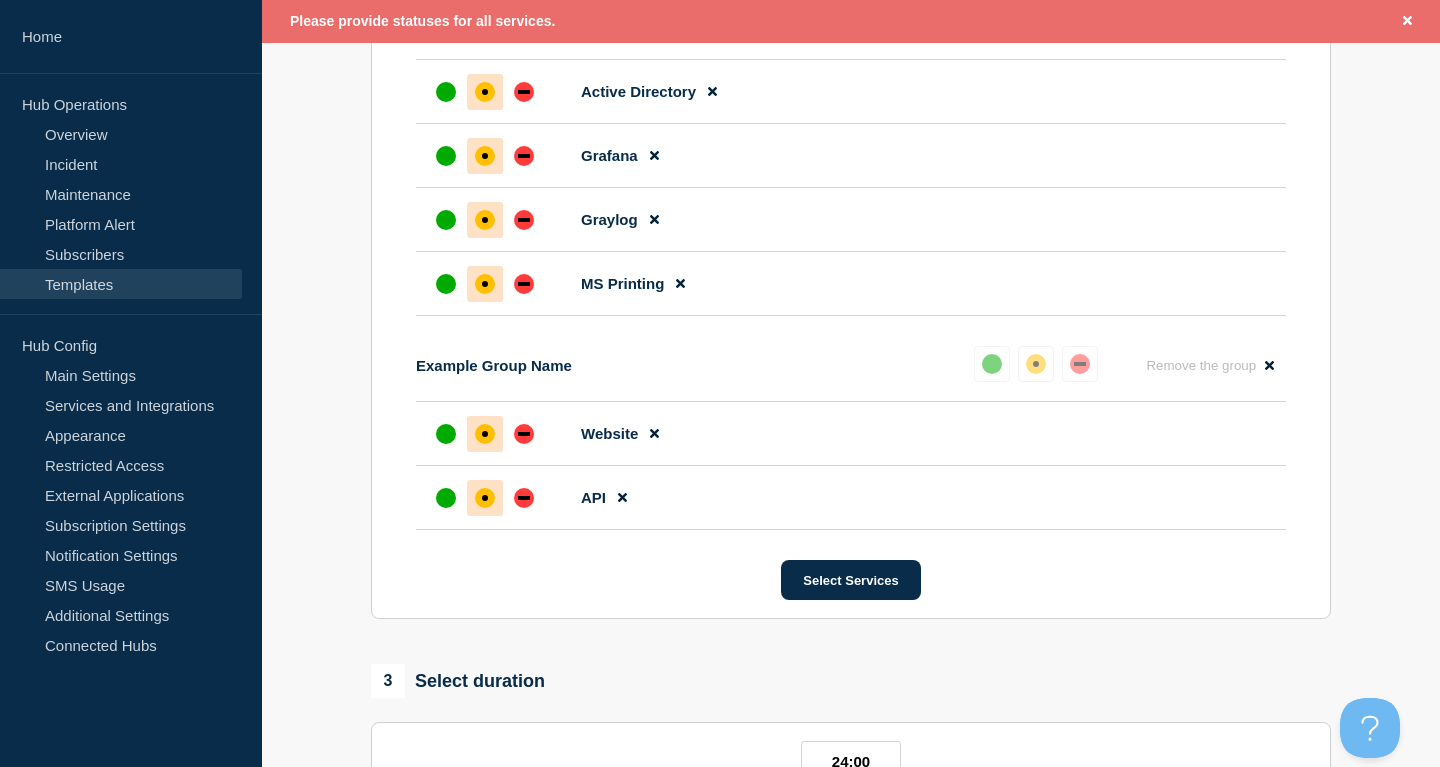 scroll, scrollTop: 2010, scrollLeft: 0, axis: vertical 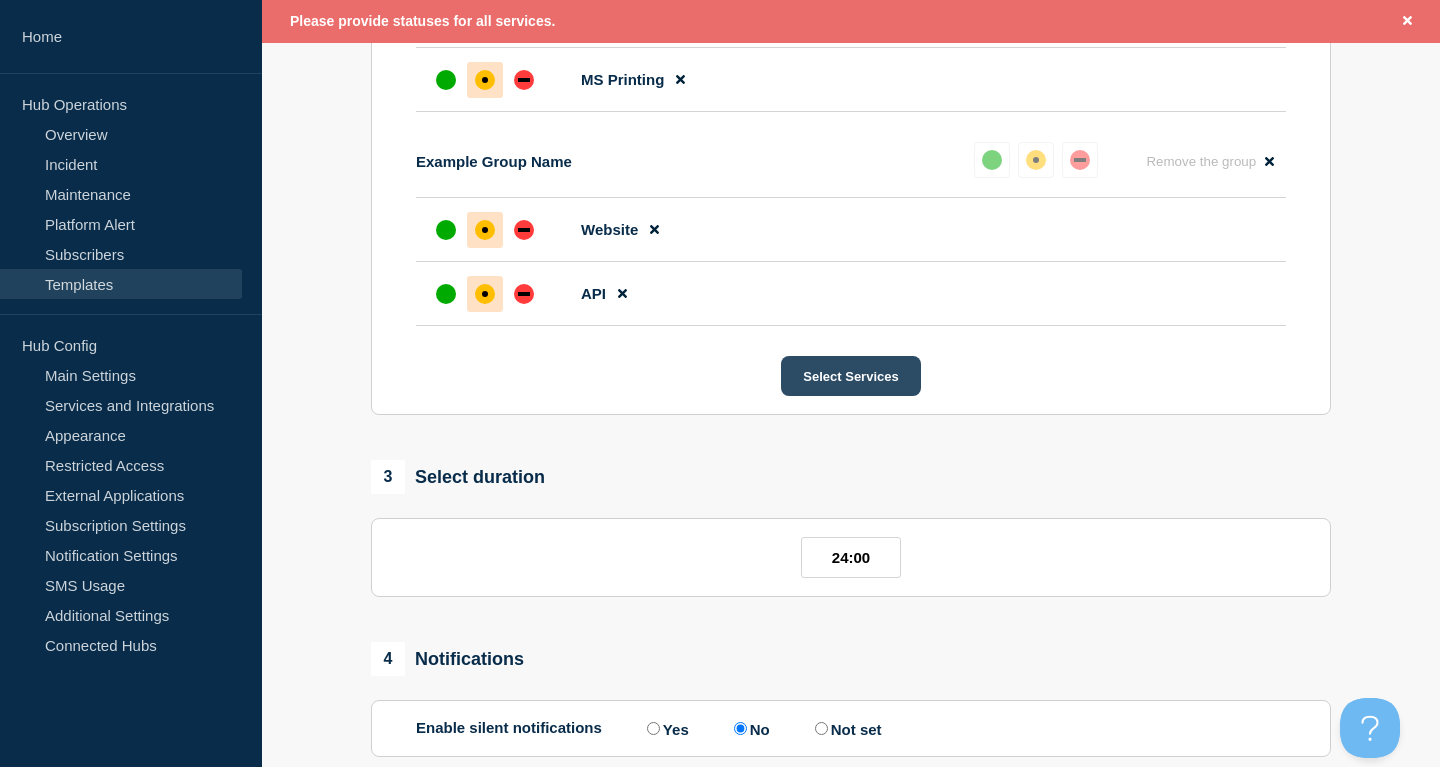 click on "Select Services" at bounding box center (850, 376) 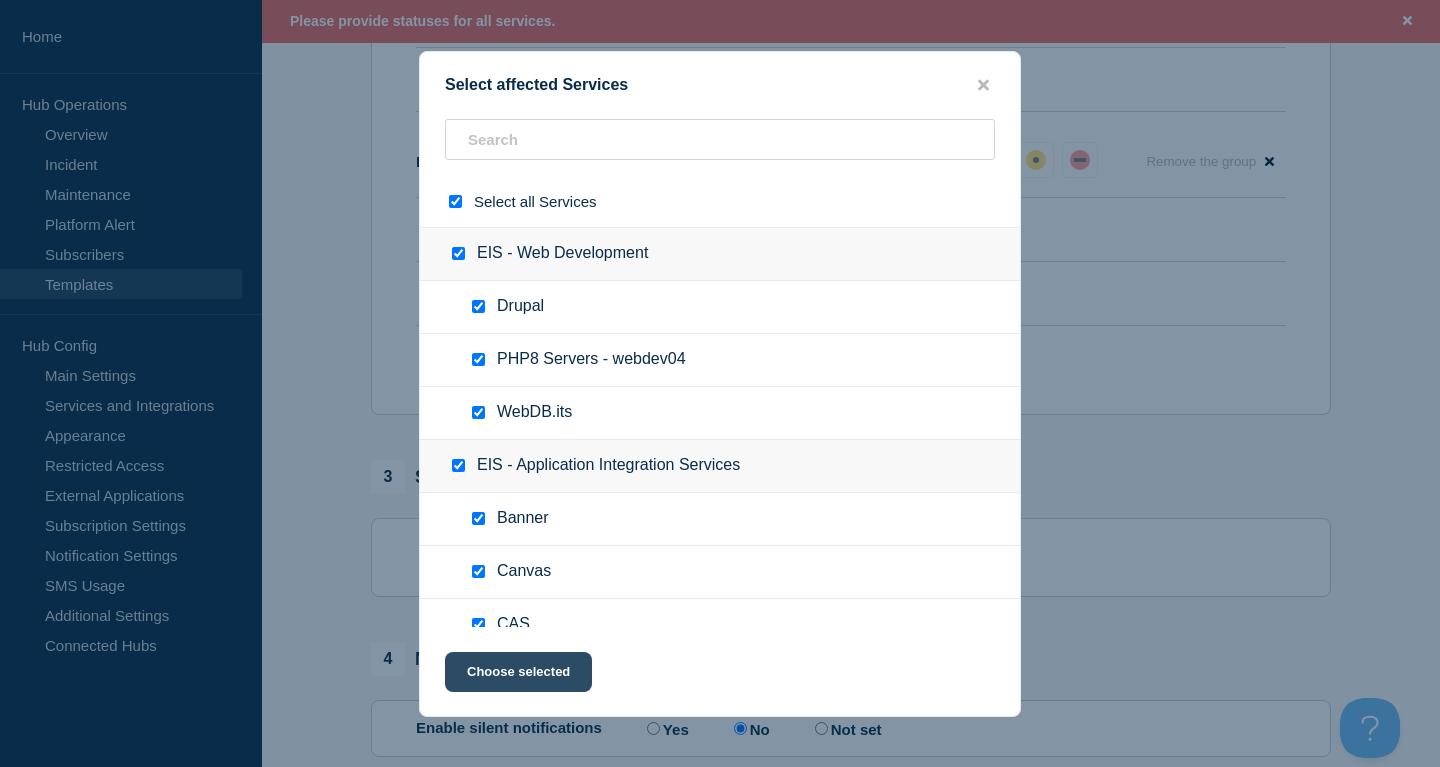 click on "Choose selected" 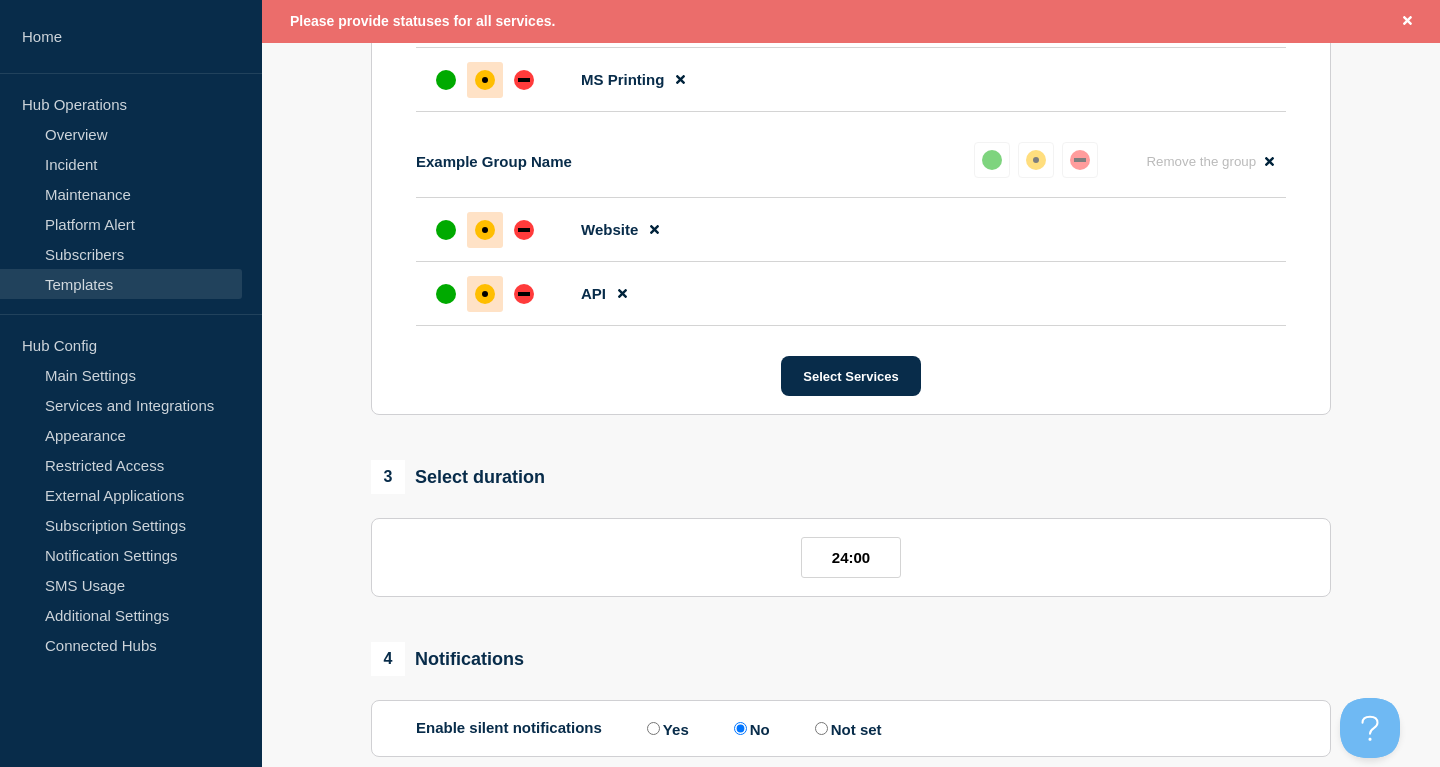 scroll, scrollTop: 2316, scrollLeft: 0, axis: vertical 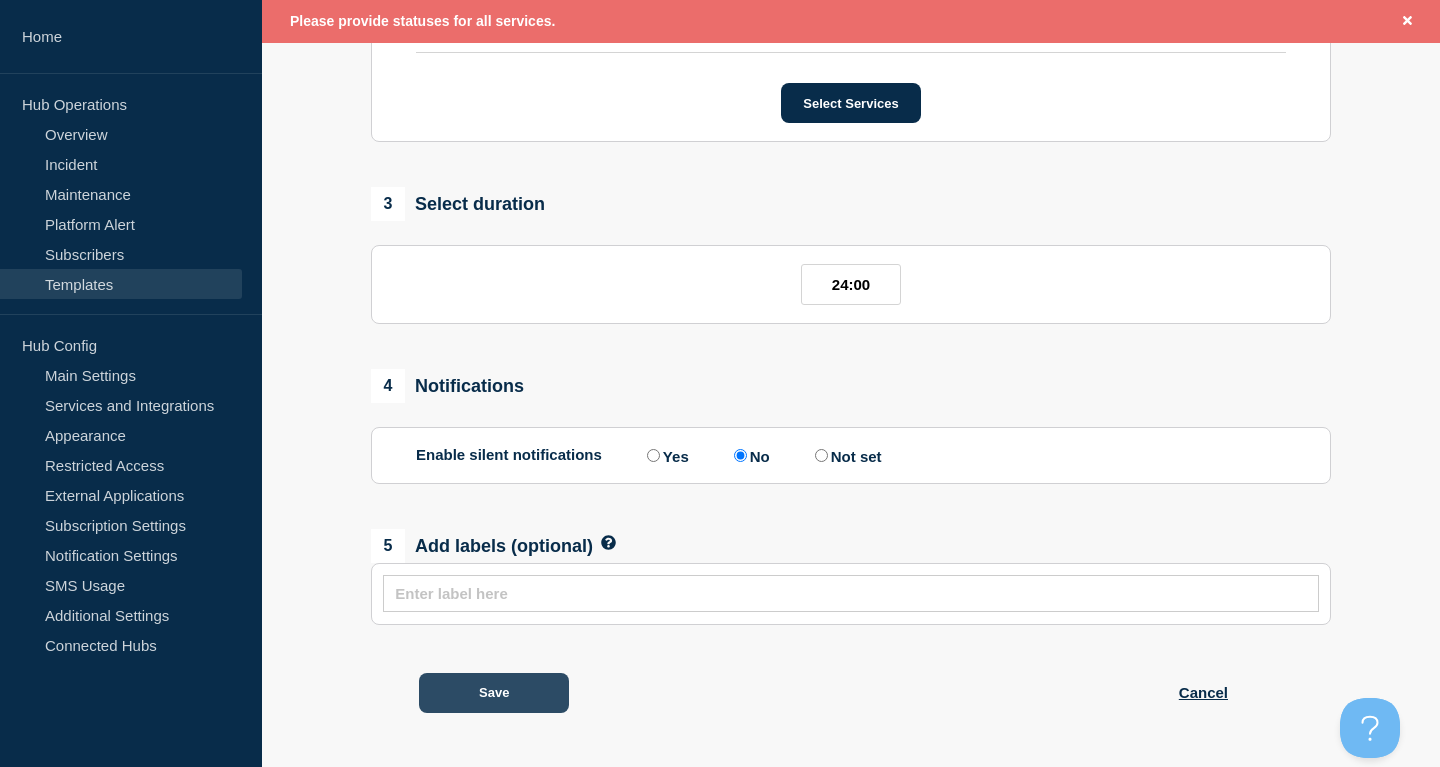 click on "Save" at bounding box center (494, 693) 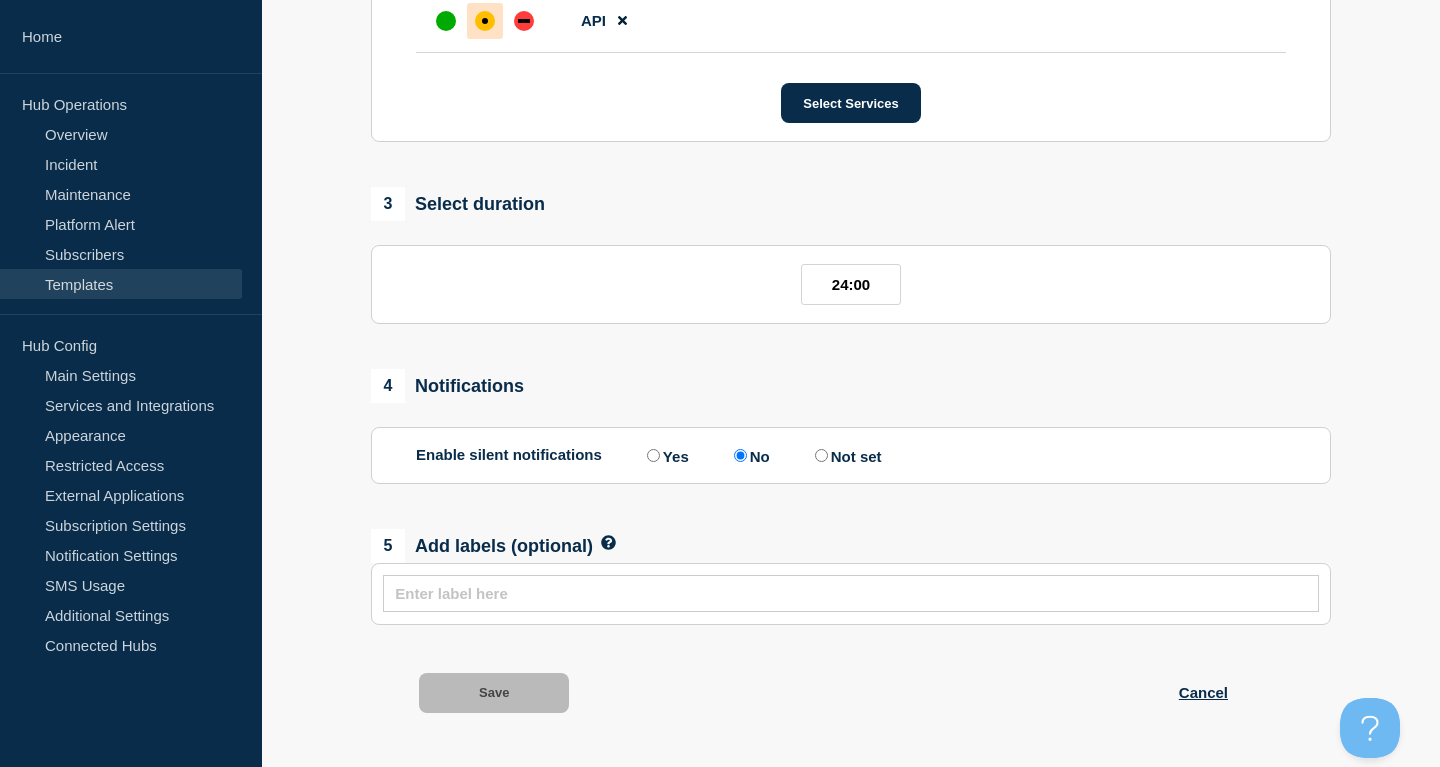 scroll, scrollTop: 2273, scrollLeft: 0, axis: vertical 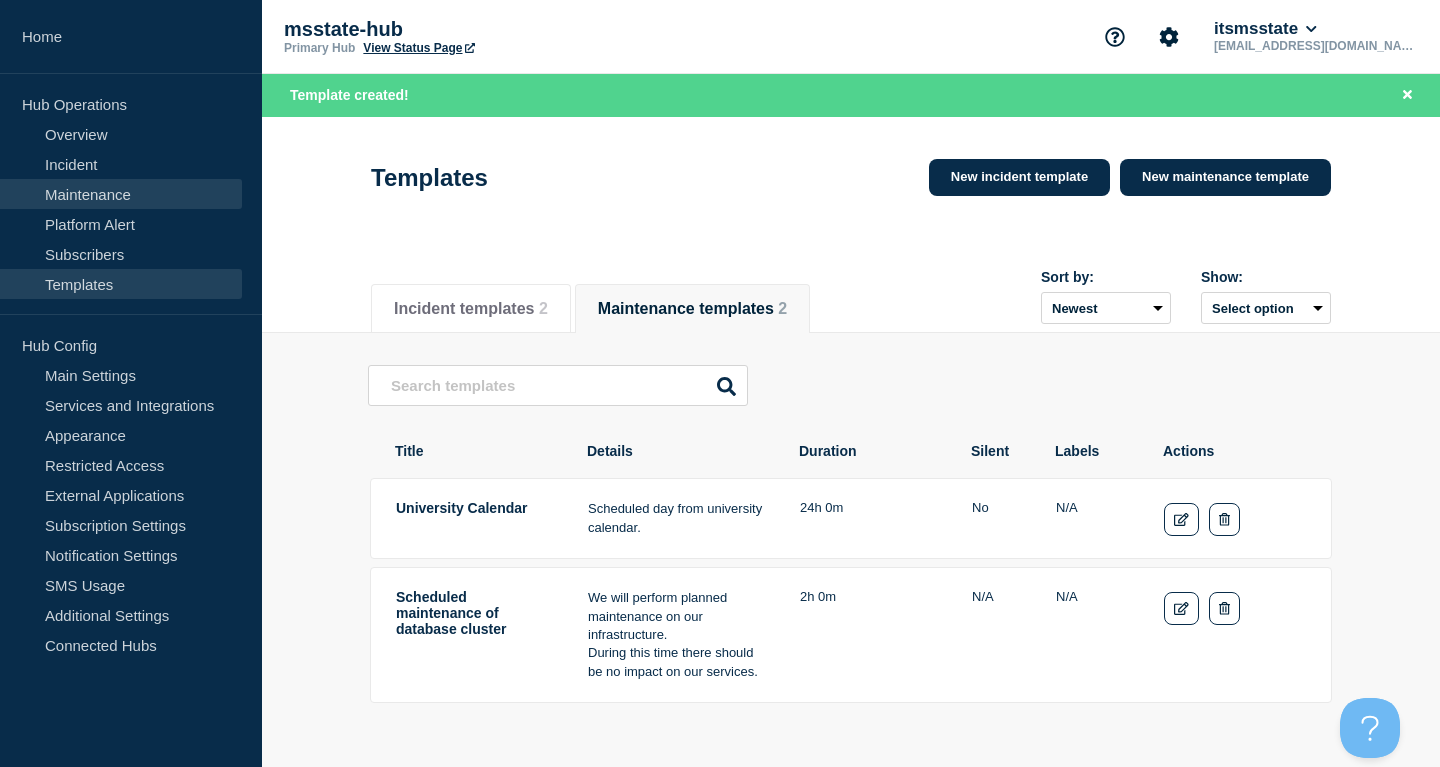 click on "Maintenance" at bounding box center (121, 194) 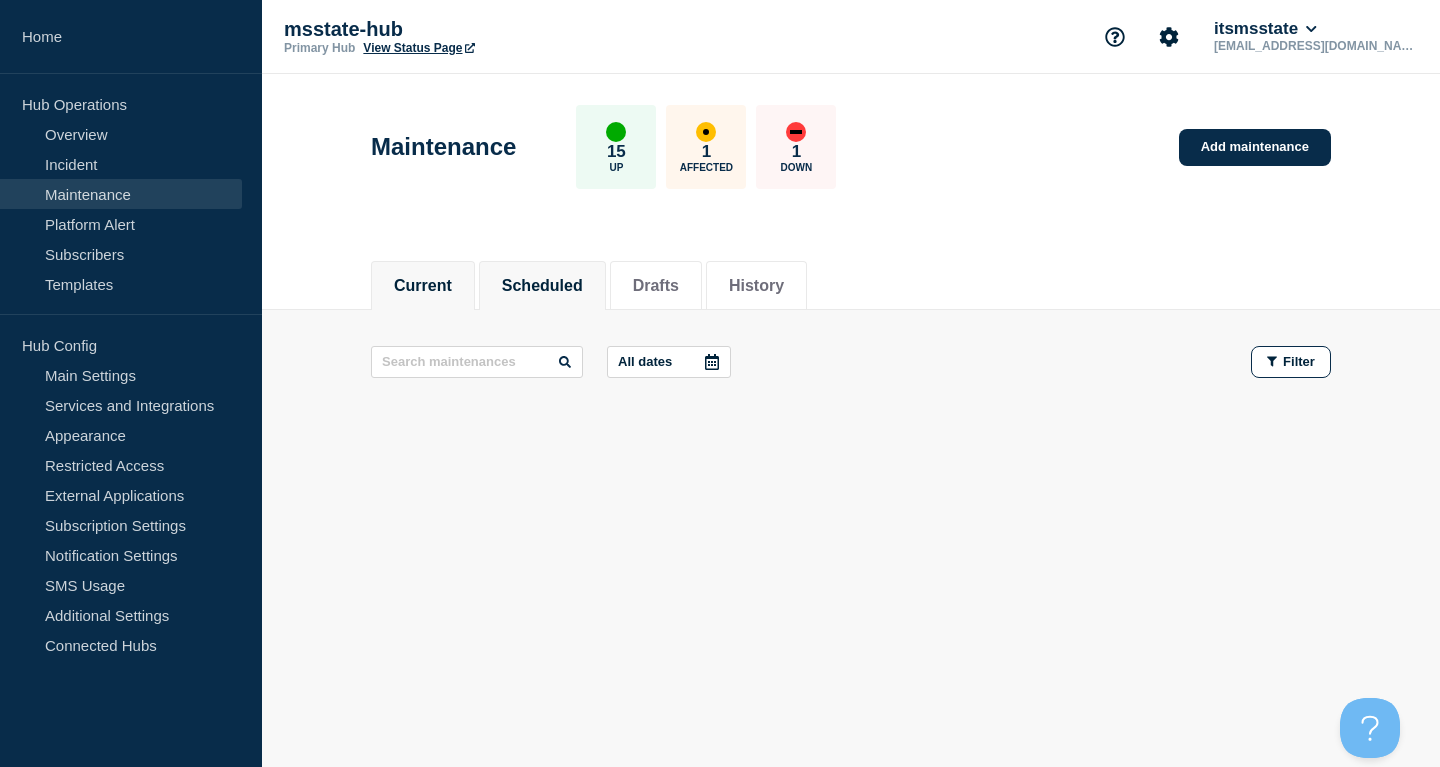 click on "Scheduled" 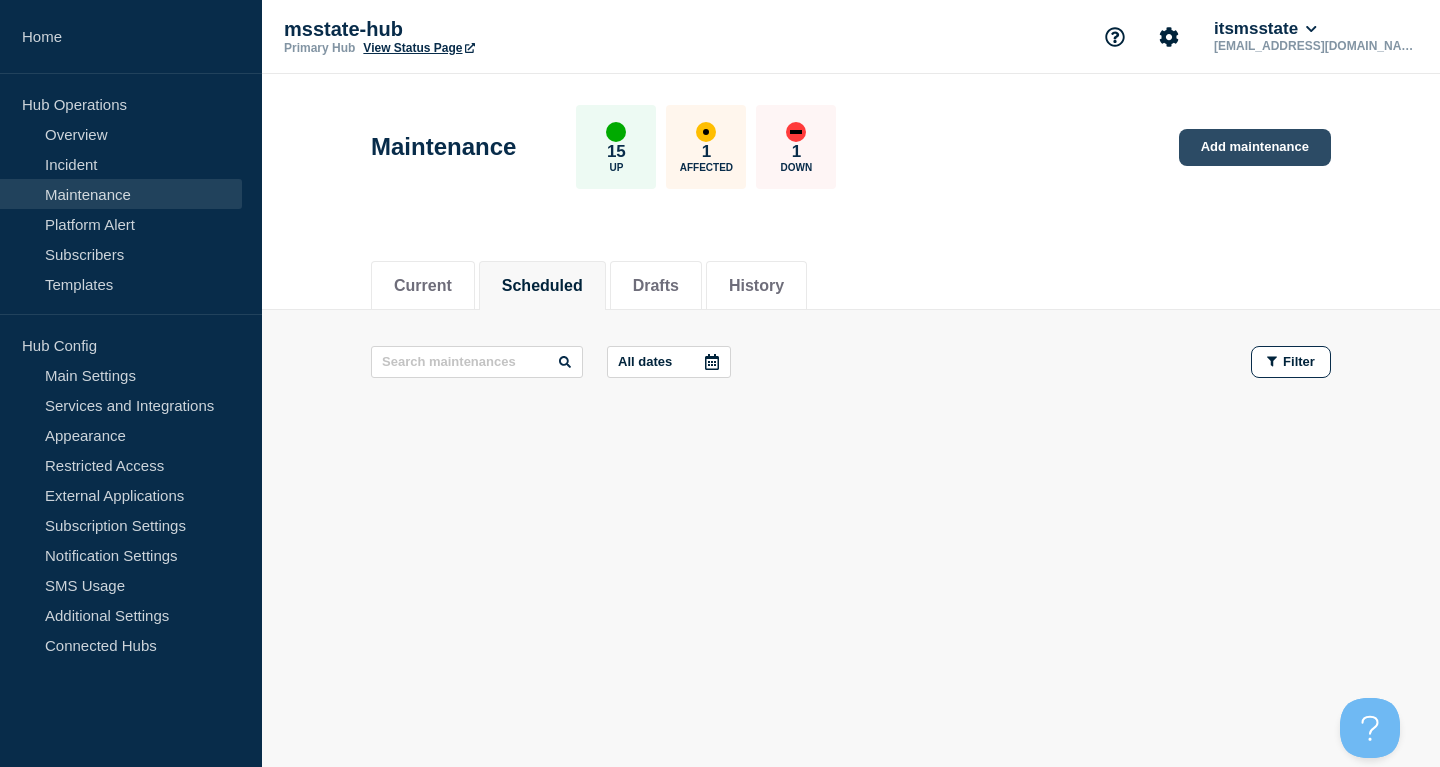 click on "Add maintenance" 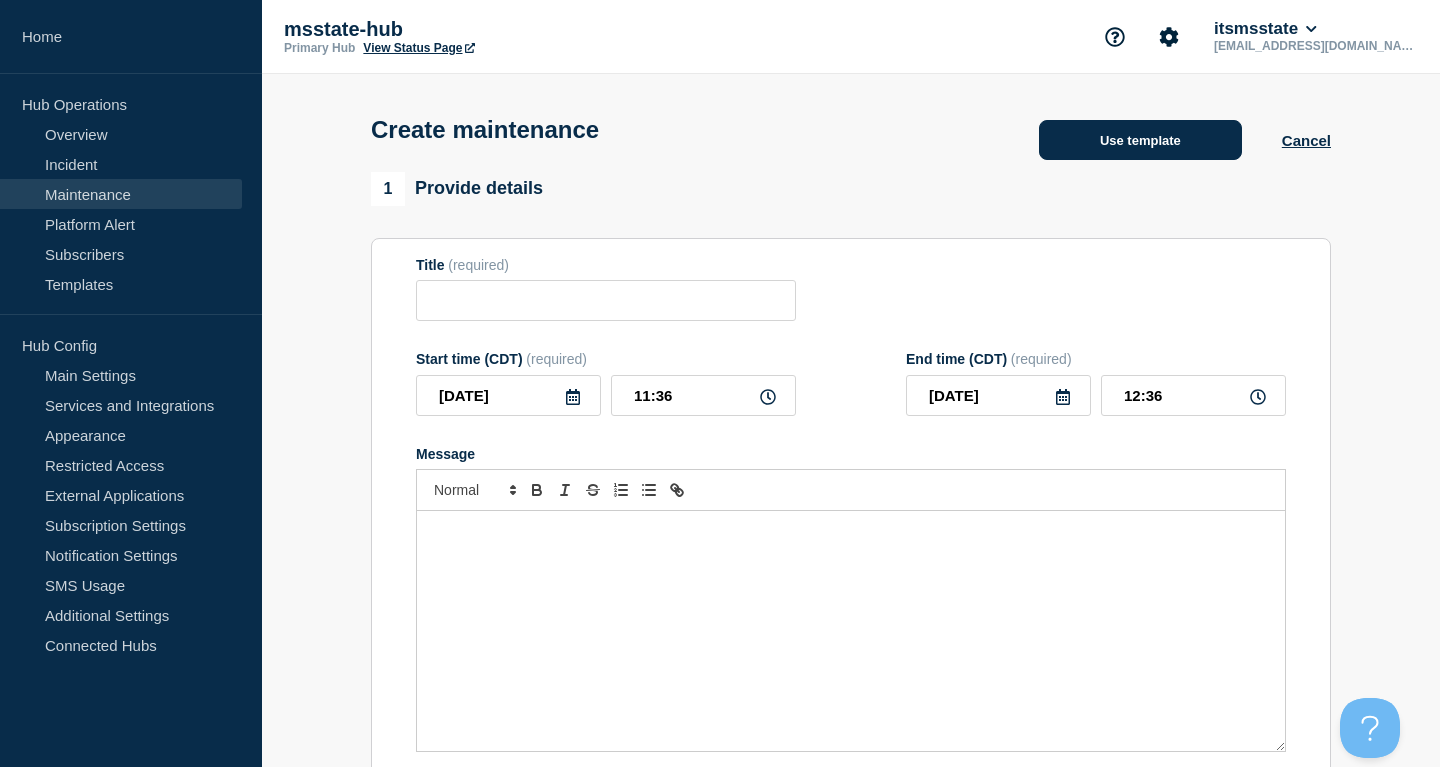 click on "Use template" at bounding box center (1140, 140) 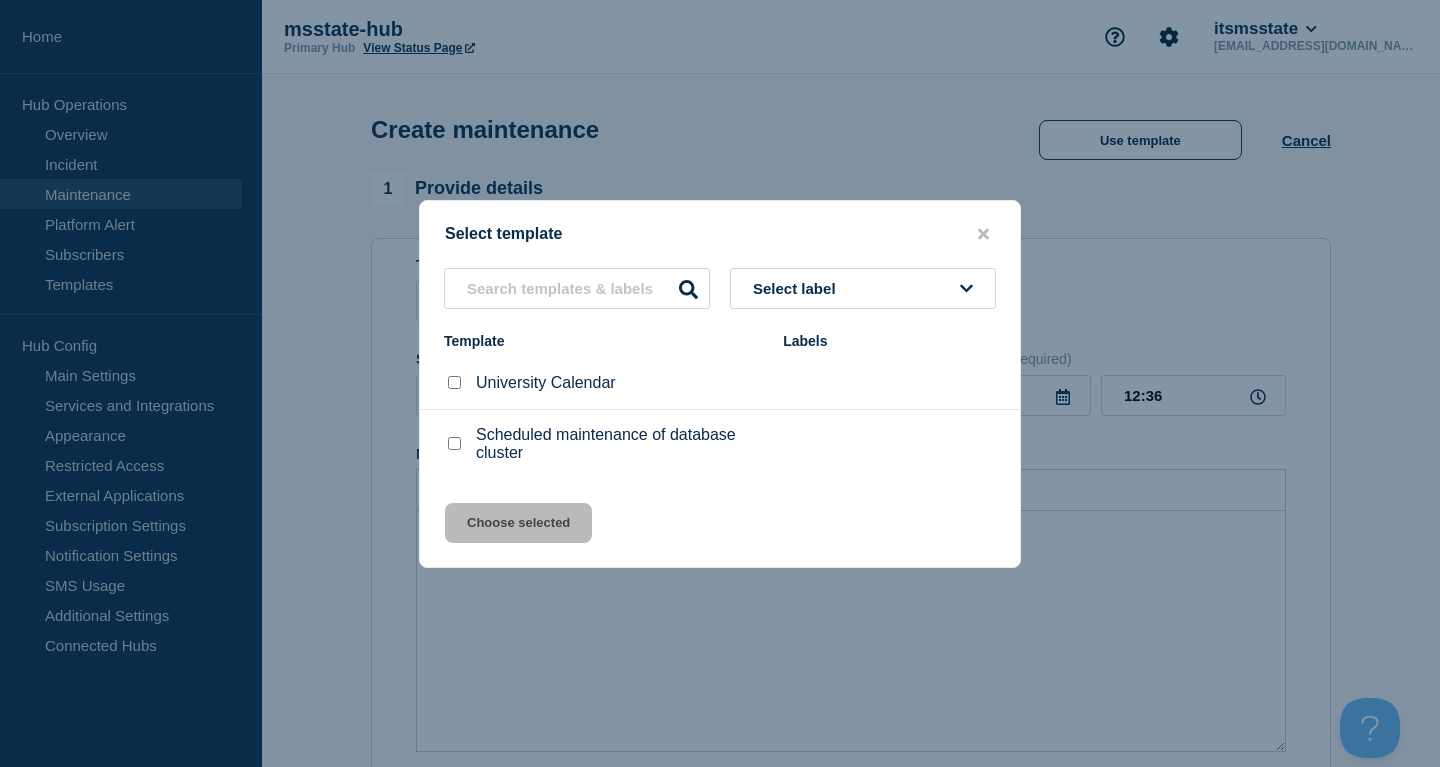 click at bounding box center (454, 382) 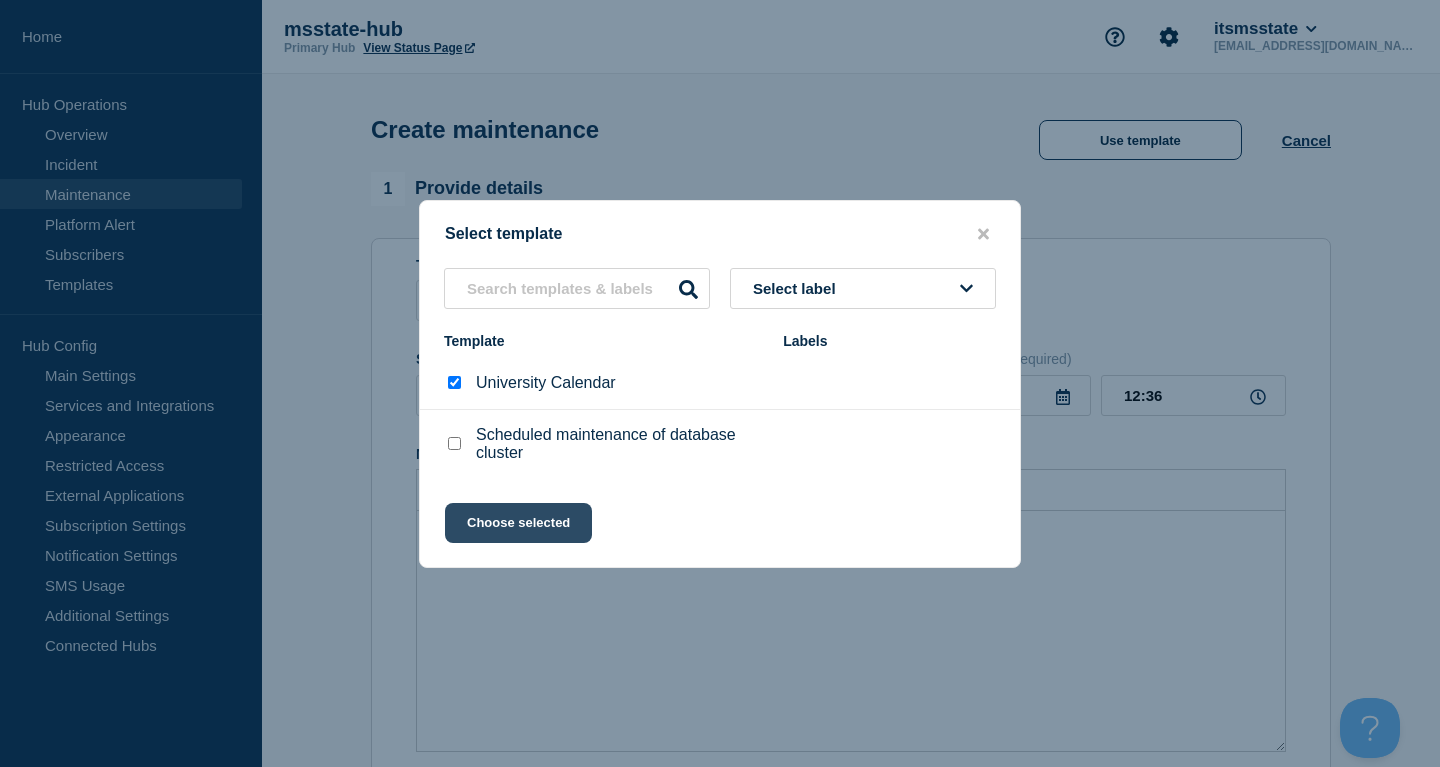 click on "Choose selected" 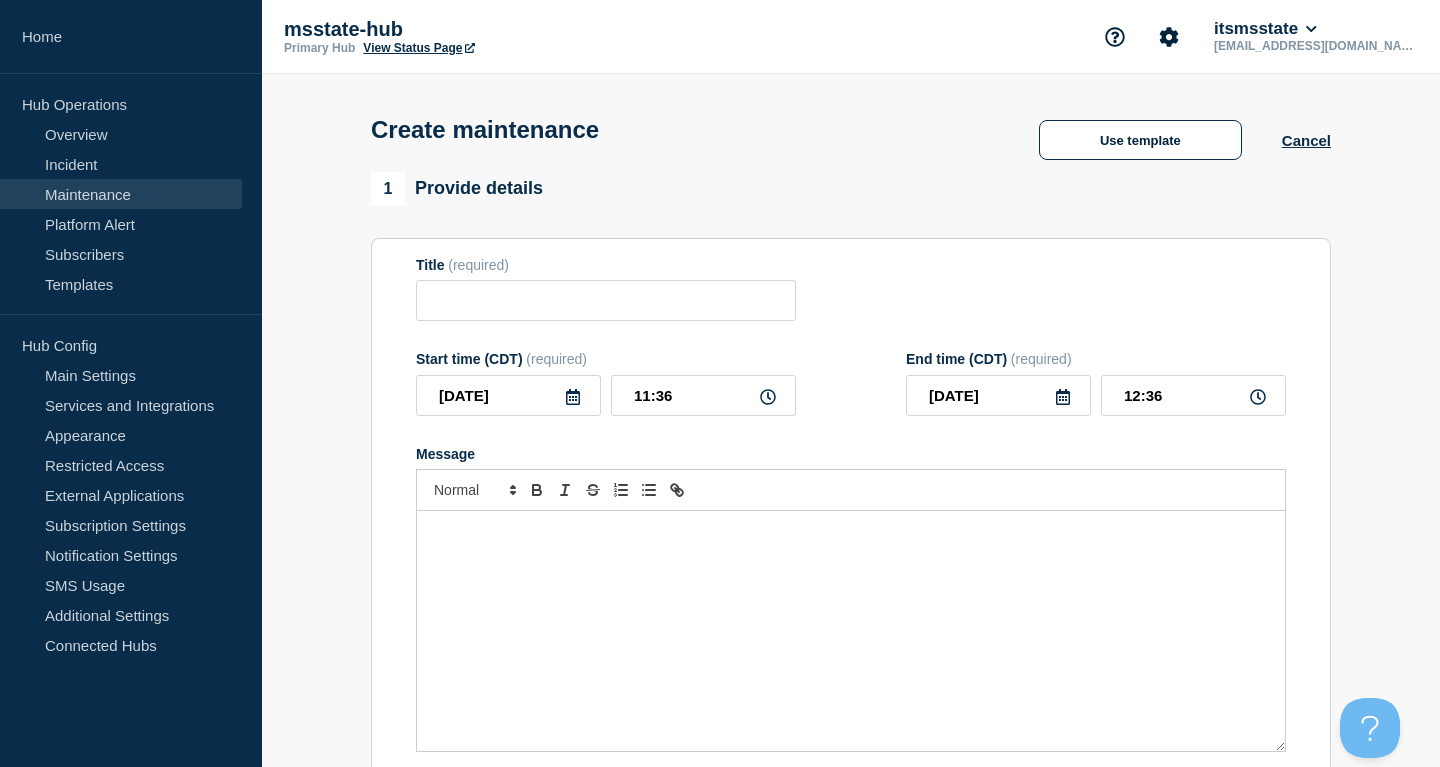 type on "University Calendar" 